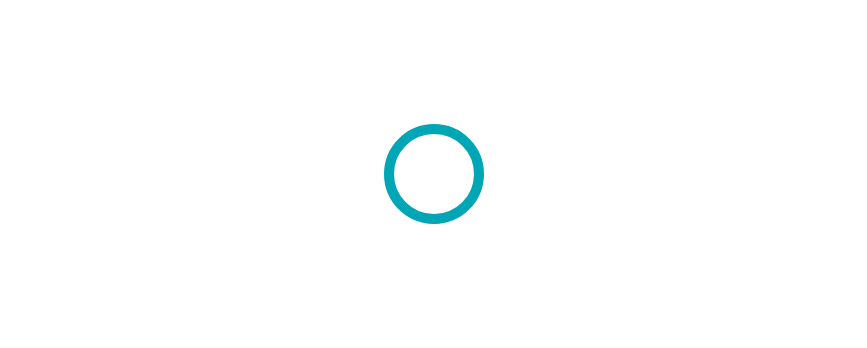 scroll, scrollTop: 0, scrollLeft: 0, axis: both 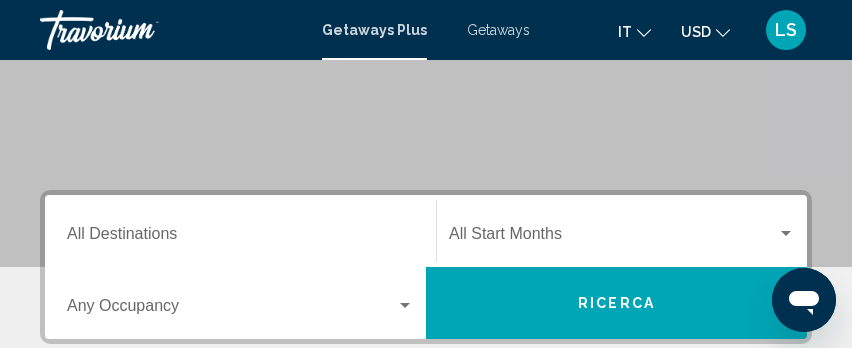 click on "Start Month All Start Months" 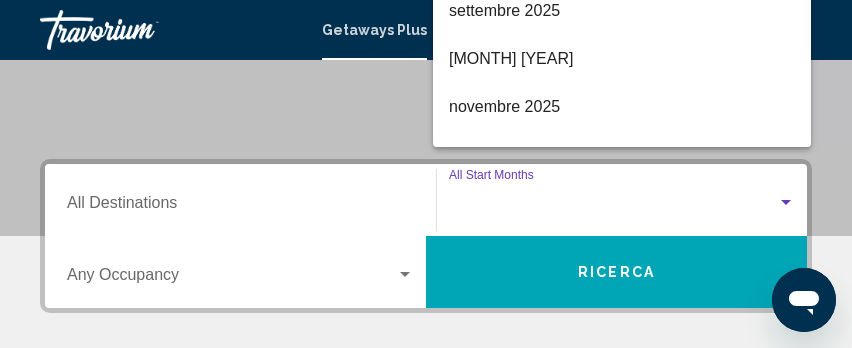 scroll, scrollTop: 291, scrollLeft: 0, axis: vertical 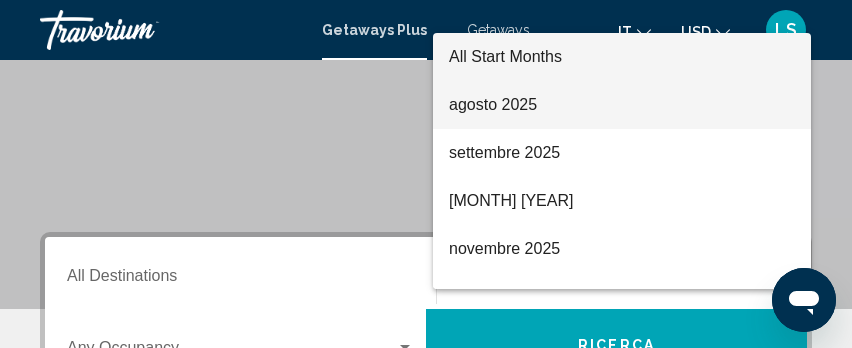 click on "agosto 2025" at bounding box center (622, 105) 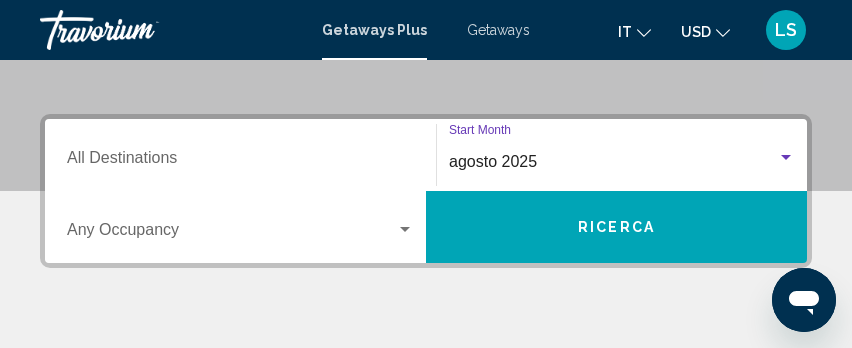 scroll, scrollTop: 458, scrollLeft: 0, axis: vertical 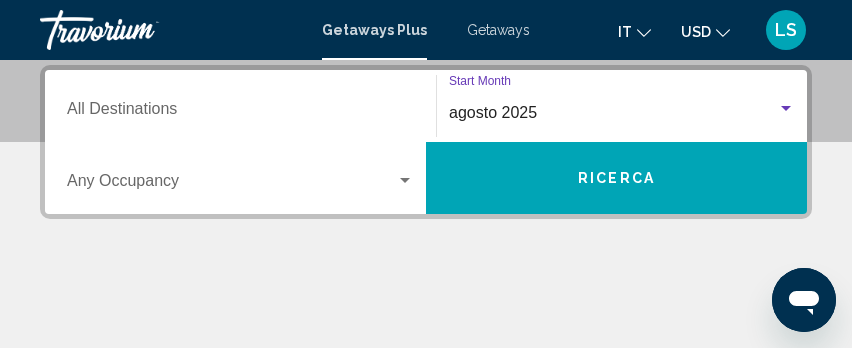 click on "Occupancy Any Occupancy" at bounding box center (240, 178) 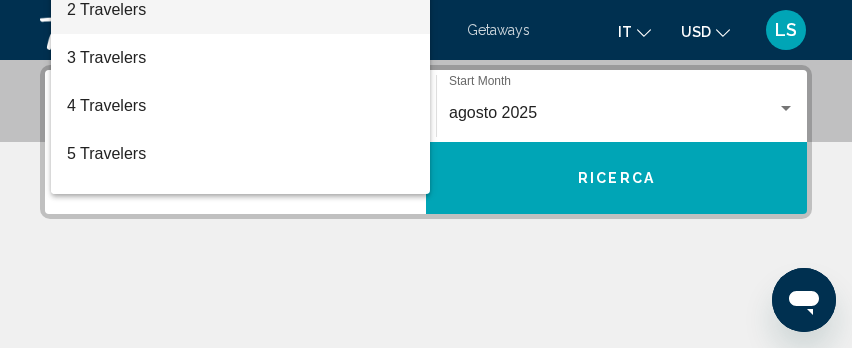 click on "2 Travelers" at bounding box center (240, 10) 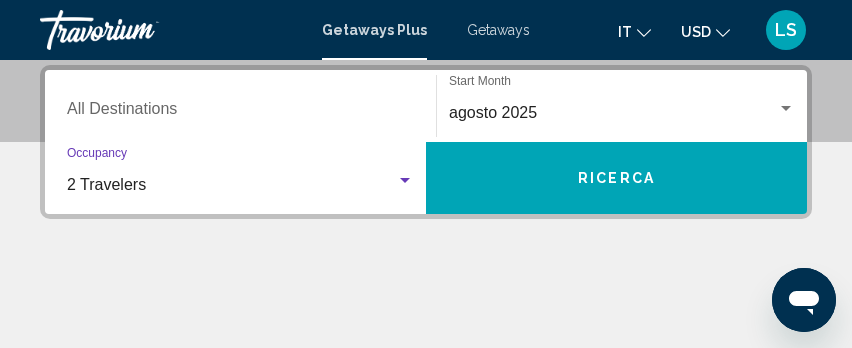 click on "Destination All Destinations" at bounding box center (240, 113) 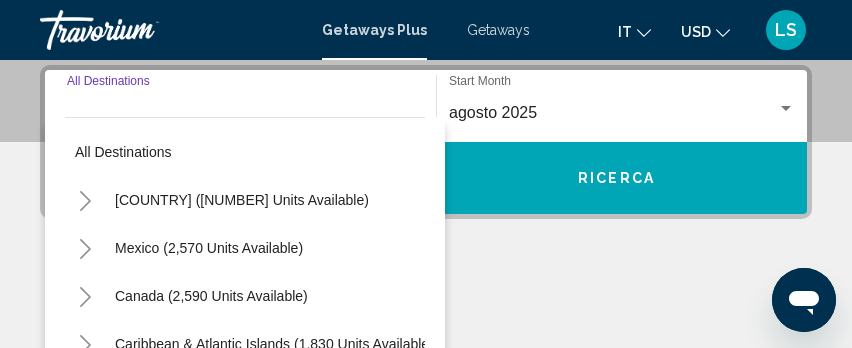 click 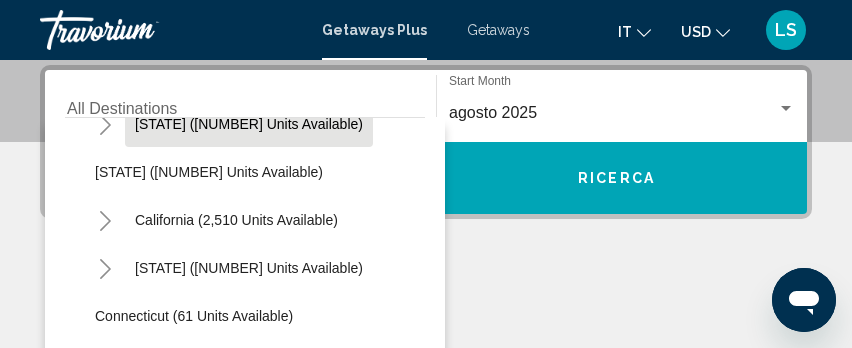 scroll, scrollTop: 167, scrollLeft: 0, axis: vertical 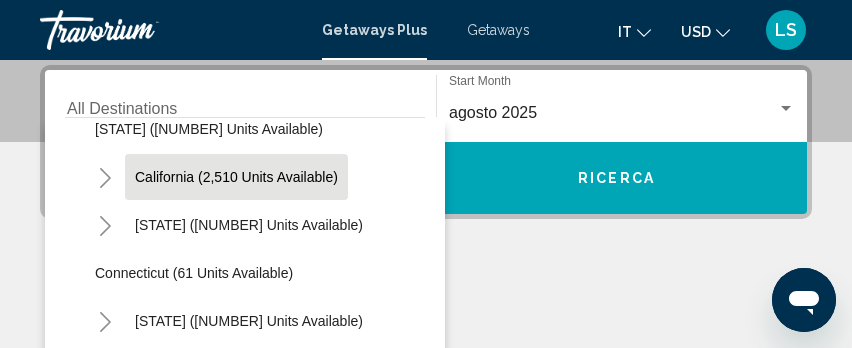 click on "California (2,510 units available)" 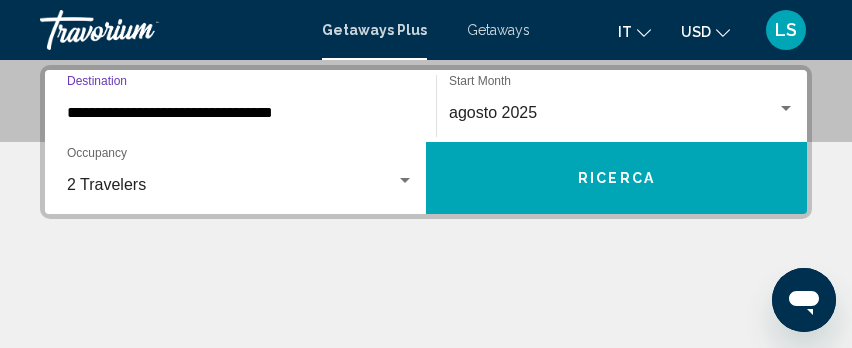 click on "Ricerca" at bounding box center (616, 179) 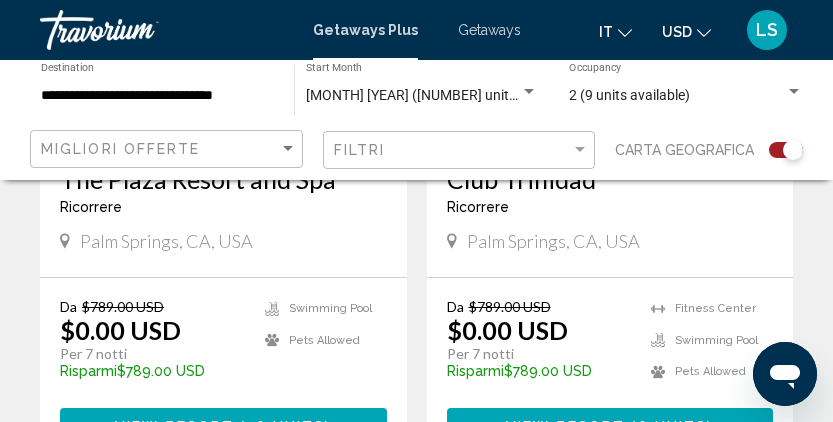 scroll, scrollTop: 4500, scrollLeft: 0, axis: vertical 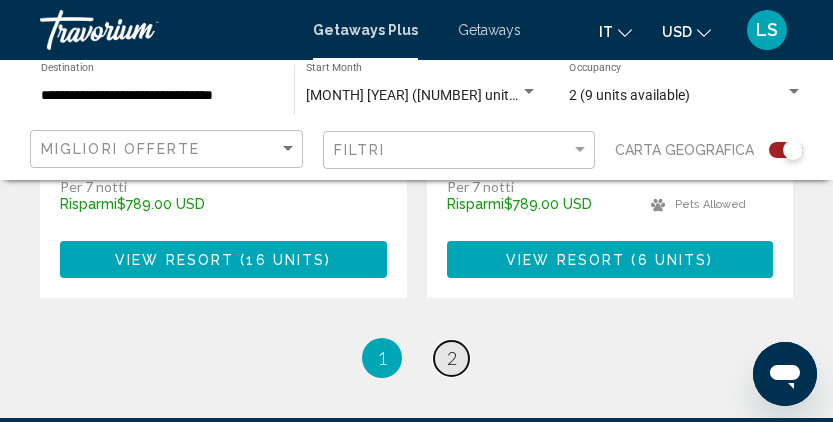 click on "page  2" at bounding box center (451, 358) 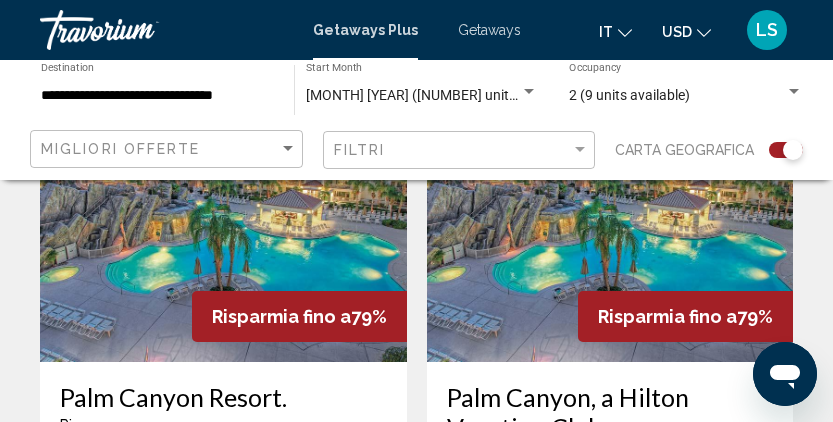 scroll, scrollTop: 3453, scrollLeft: 0, axis: vertical 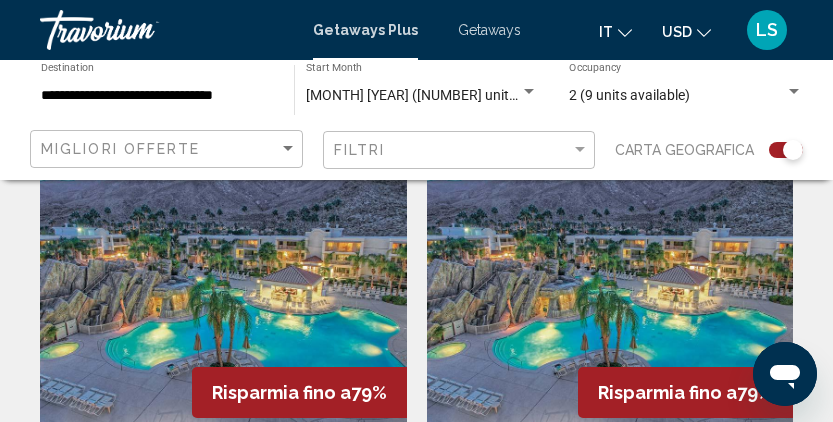 click on "Filtri" 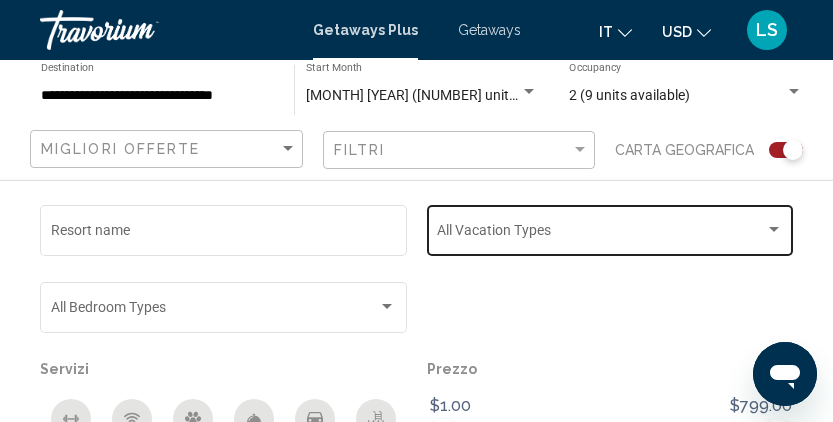 click at bounding box center [601, 234] 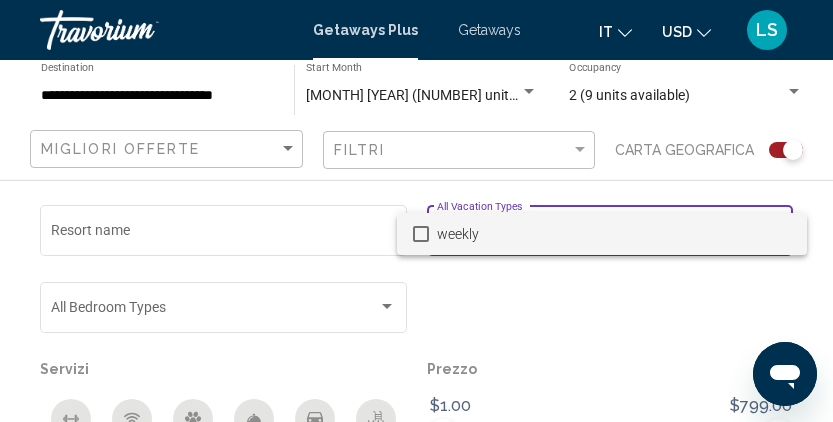 click at bounding box center (416, 211) 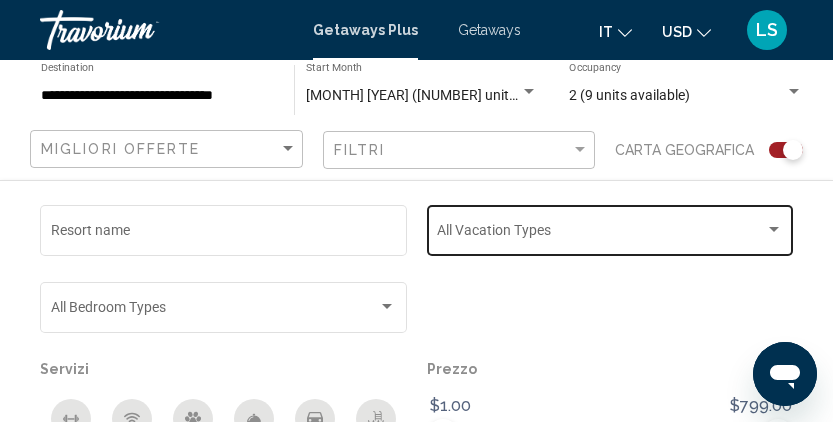 scroll, scrollTop: 2953, scrollLeft: 0, axis: vertical 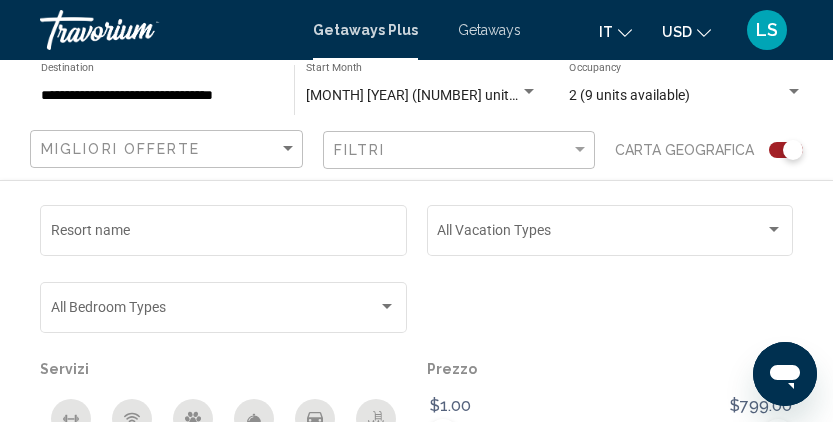 click on "**********" at bounding box center [157, 96] 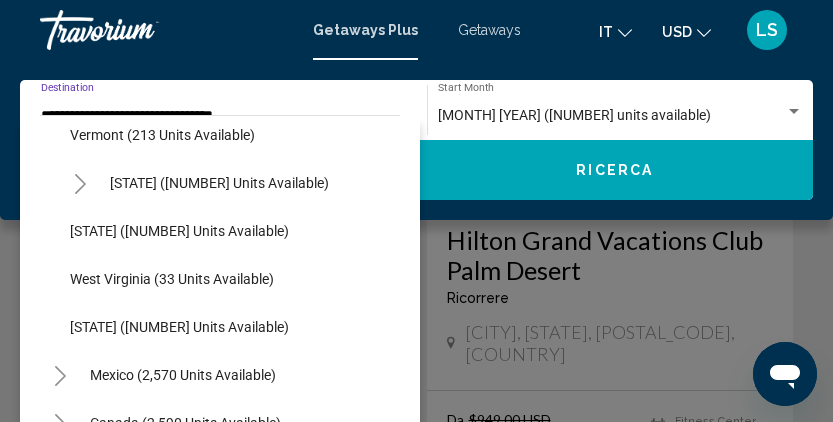 scroll, scrollTop: 2246, scrollLeft: 0, axis: vertical 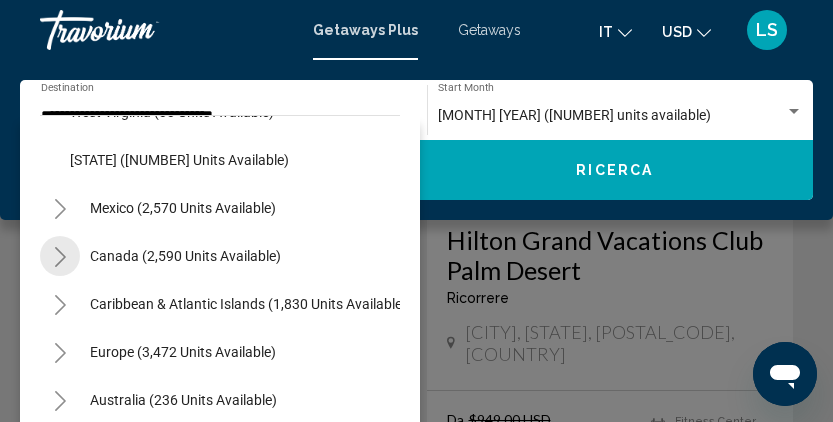 click 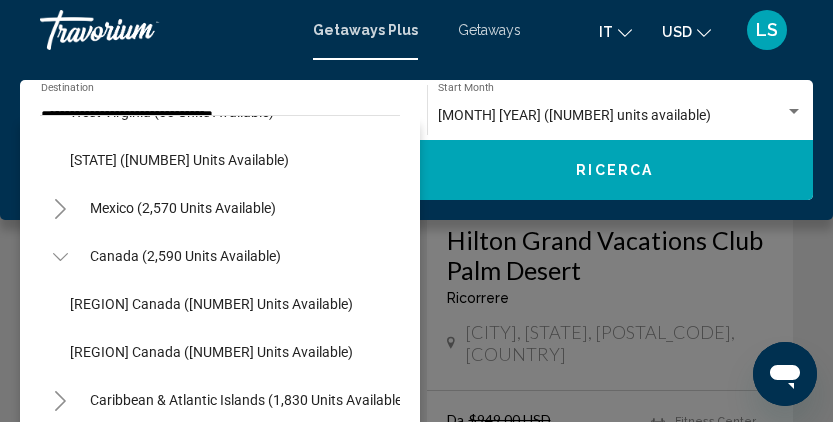 scroll, scrollTop: 2412, scrollLeft: 0, axis: vertical 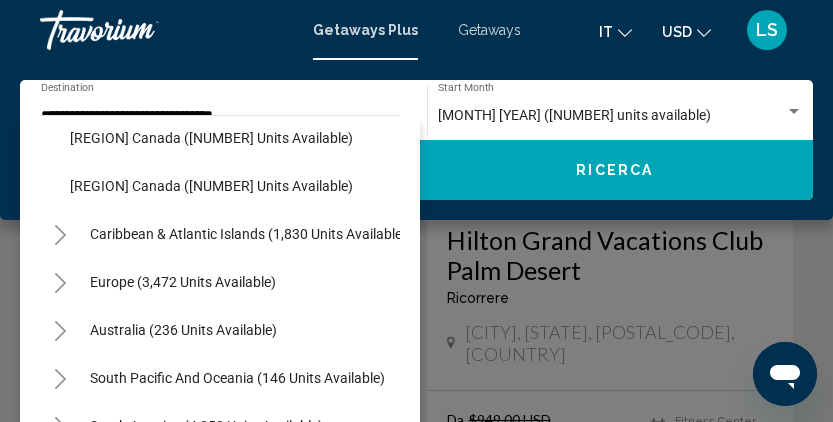 click 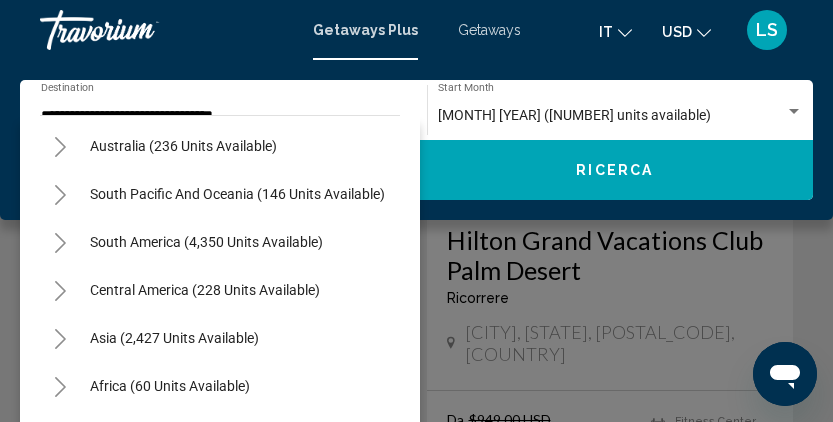scroll, scrollTop: 3459, scrollLeft: 0, axis: vertical 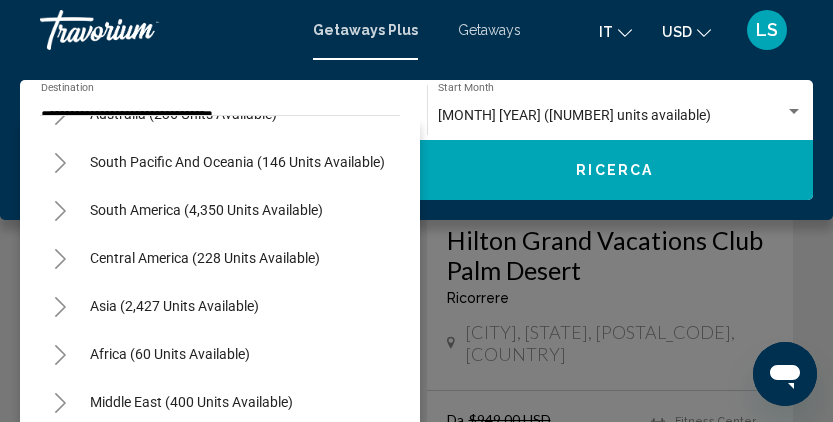 click 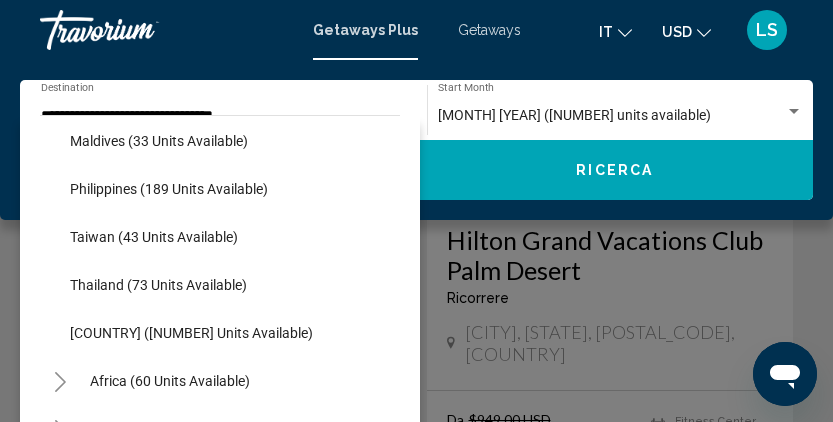 scroll, scrollTop: 3939, scrollLeft: 0, axis: vertical 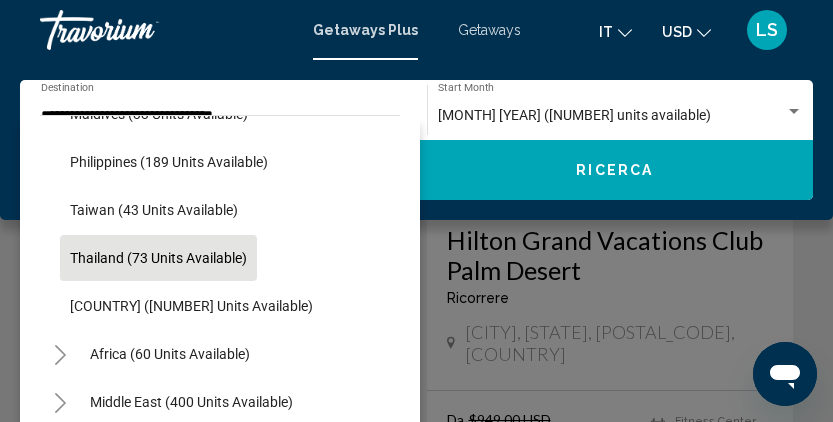 click on "Thailand (73 units available)" 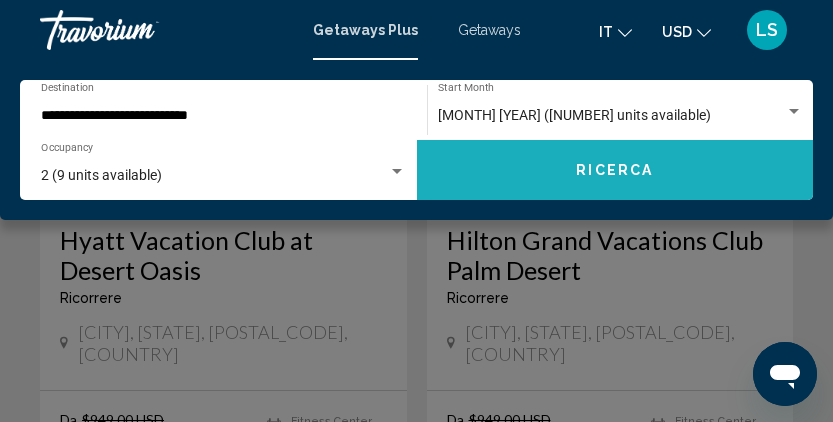 click on "Ricerca" 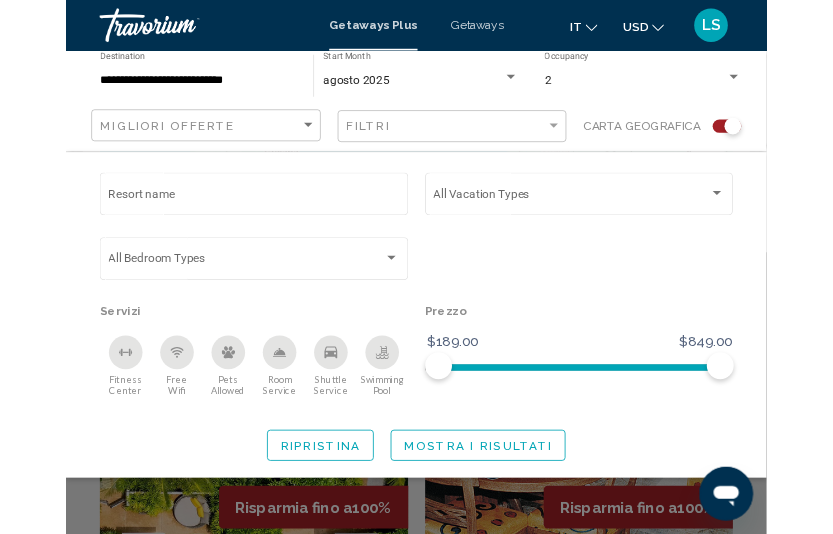 scroll, scrollTop: 333, scrollLeft: 0, axis: vertical 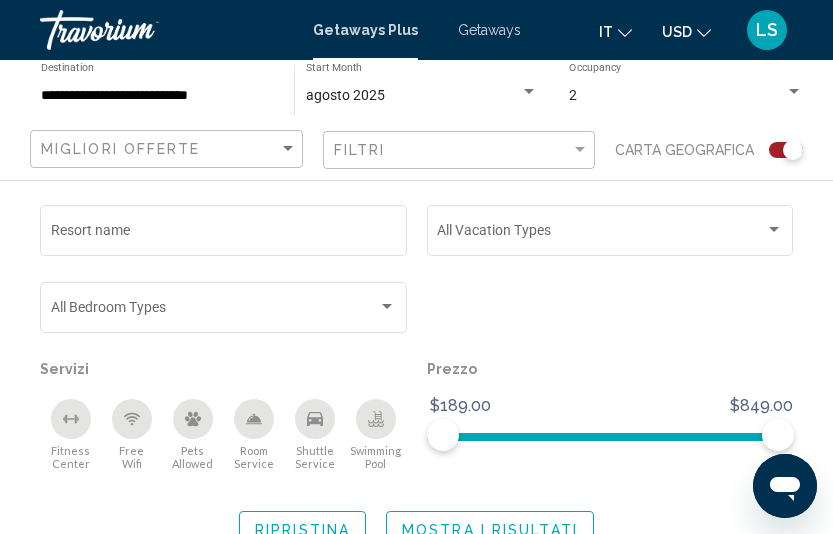 click on "Mostra i risultati" 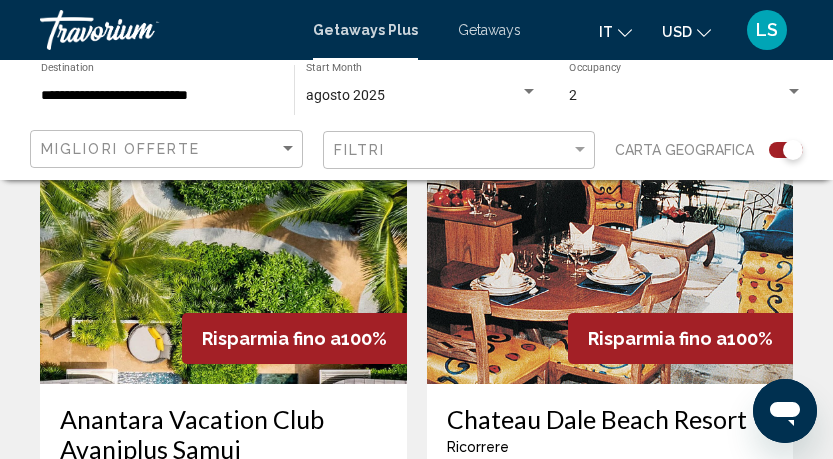 scroll, scrollTop: 690, scrollLeft: 0, axis: vertical 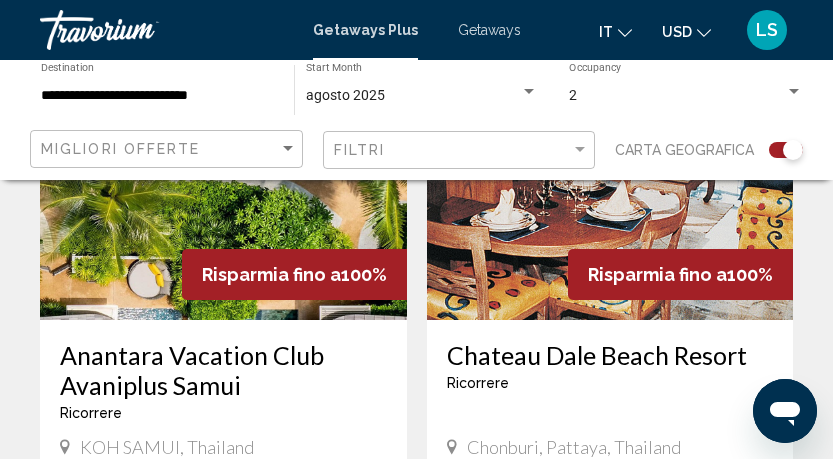 click on "Anantara Vacation Club Avaniplus Samui" at bounding box center (223, 370) 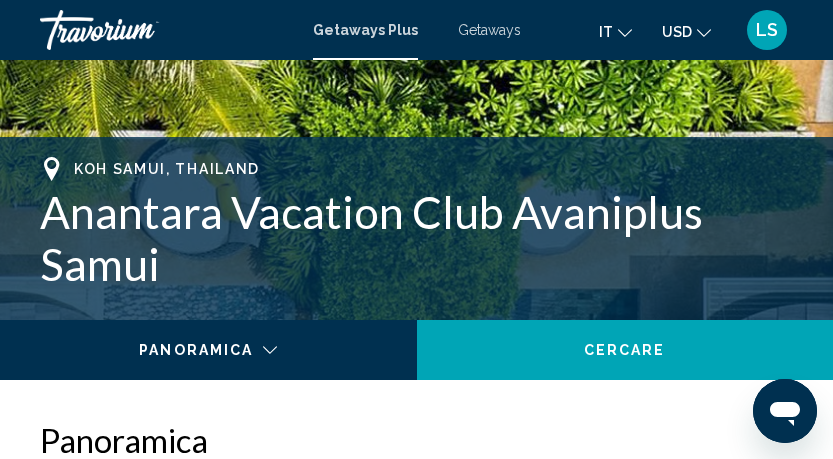 scroll, scrollTop: 306, scrollLeft: 0, axis: vertical 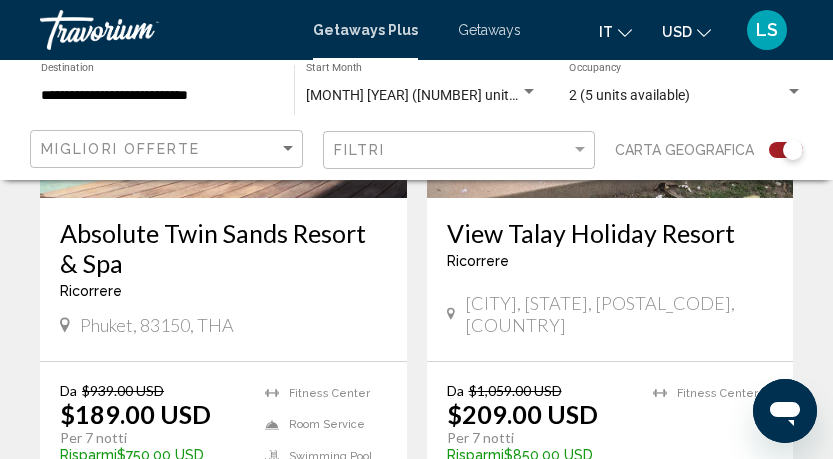 click on "Absolute Twin Sands Resort & Spa Ricorrere - This is a resort for adults only
[CITY], [POSTAL_CODE], [COUNTRY]" at bounding box center [223, 279] 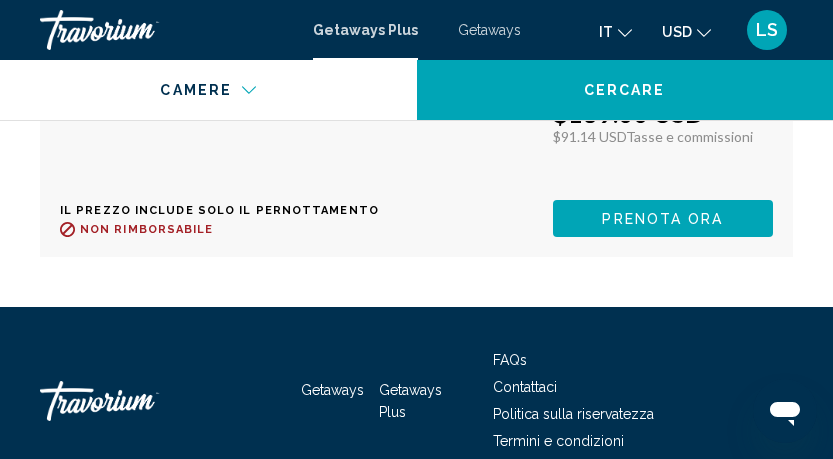 scroll, scrollTop: 4473, scrollLeft: 0, axis: vertical 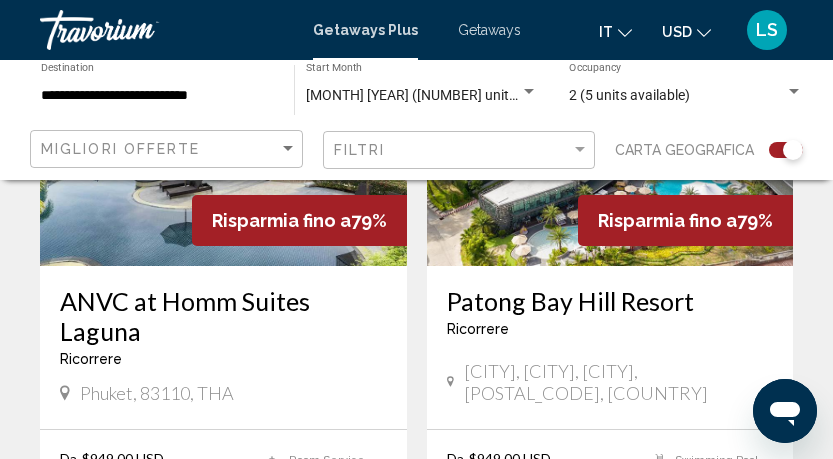 click on "ANVC at Homm Suites Laguna" at bounding box center [223, 316] 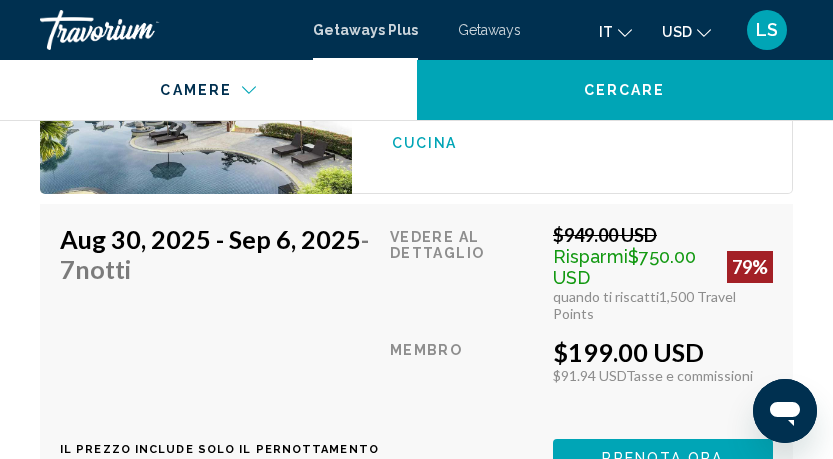 scroll, scrollTop: 3972, scrollLeft: 0, axis: vertical 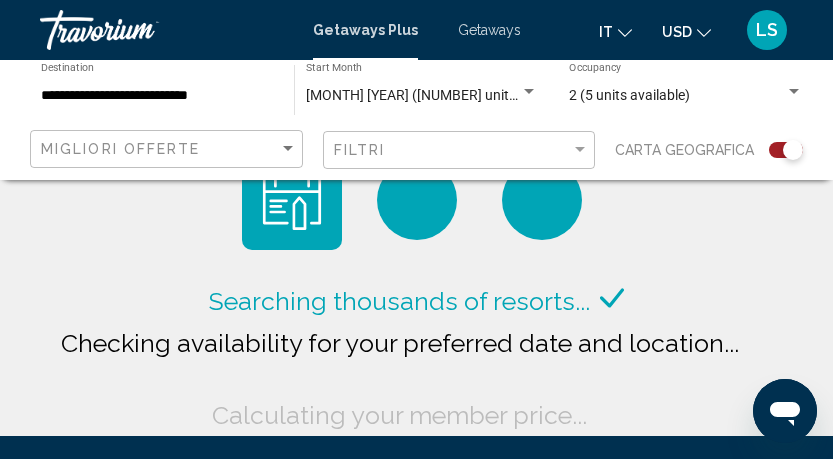 click on "**********" 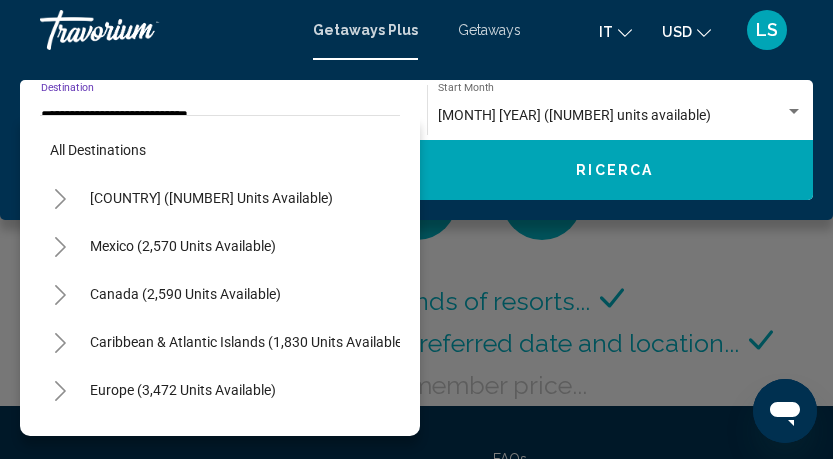 scroll, scrollTop: 799, scrollLeft: 0, axis: vertical 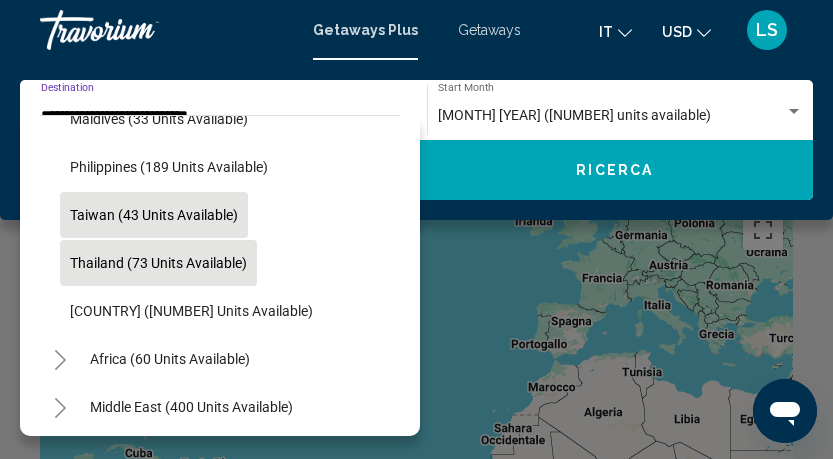 click on "Taiwan (43 units available)" 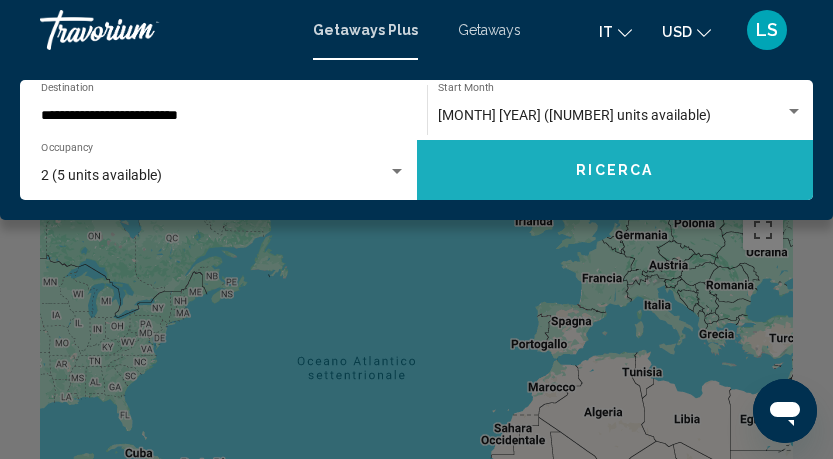 click on "Ricerca" 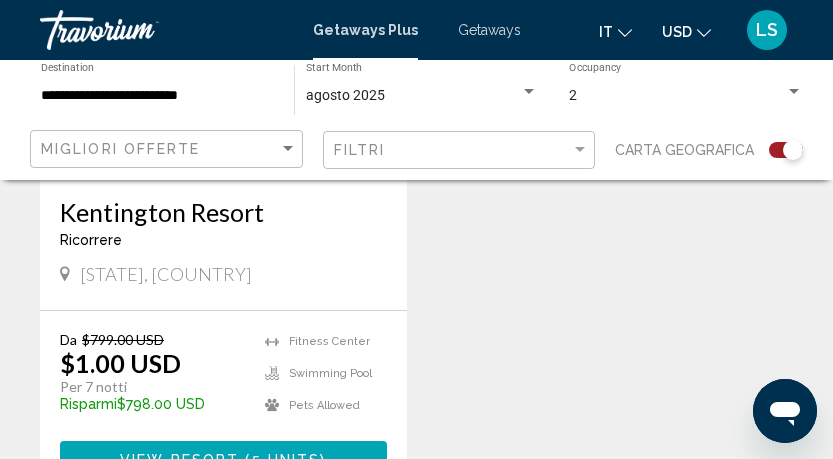scroll, scrollTop: 834, scrollLeft: 0, axis: vertical 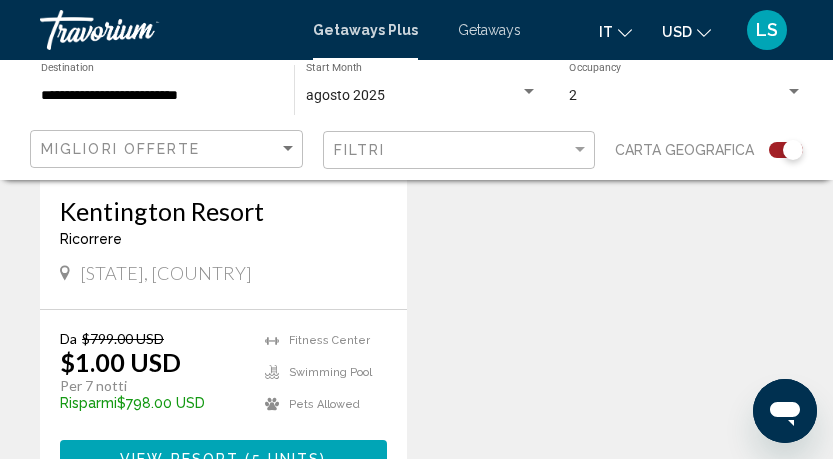 click on "Kentington Resort" at bounding box center (223, 211) 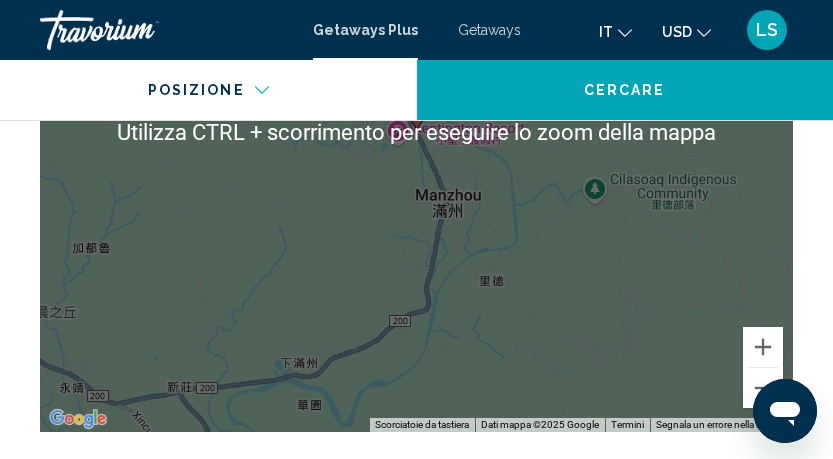 scroll, scrollTop: 3639, scrollLeft: 0, axis: vertical 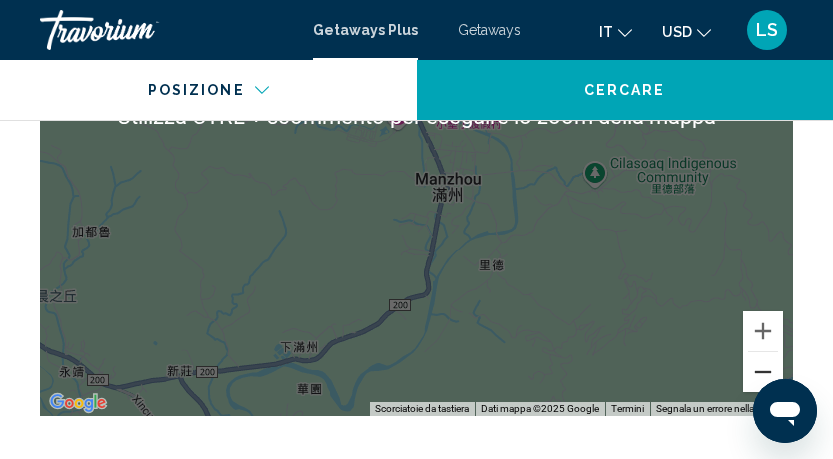 click at bounding box center (763, 372) 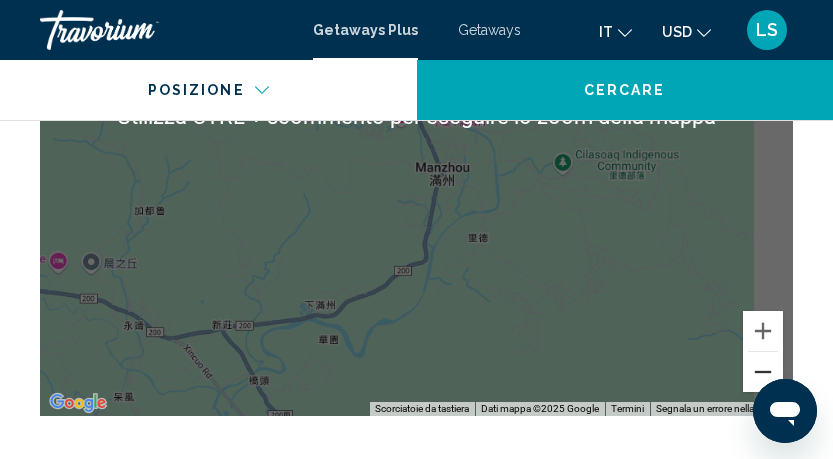 click at bounding box center [763, 372] 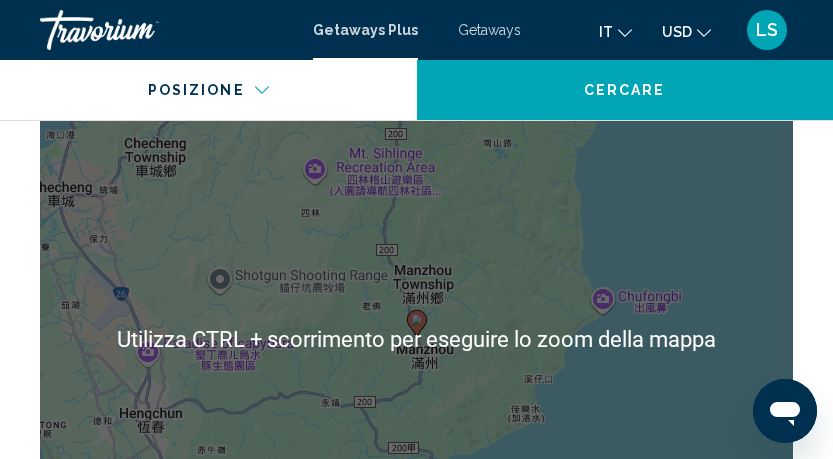 scroll, scrollTop: 3306, scrollLeft: 0, axis: vertical 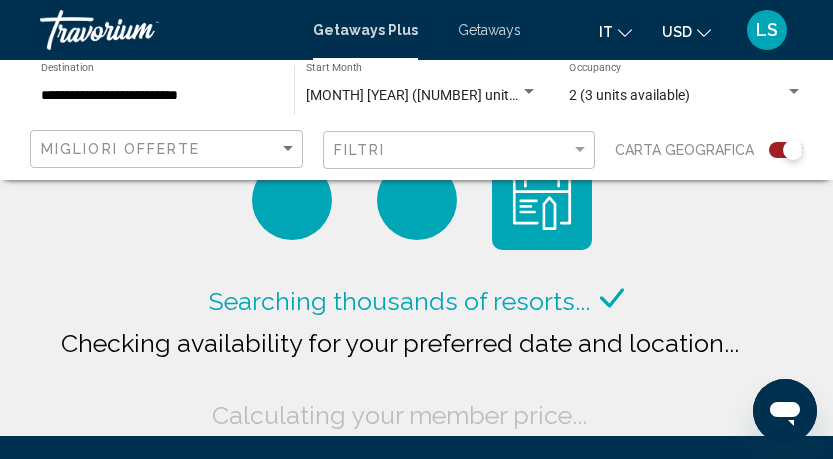 click on "**********" at bounding box center [157, 96] 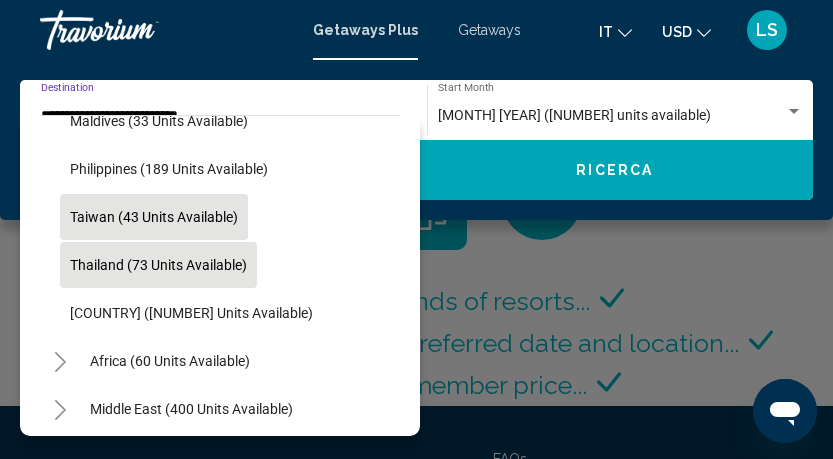 scroll, scrollTop: 819, scrollLeft: 0, axis: vertical 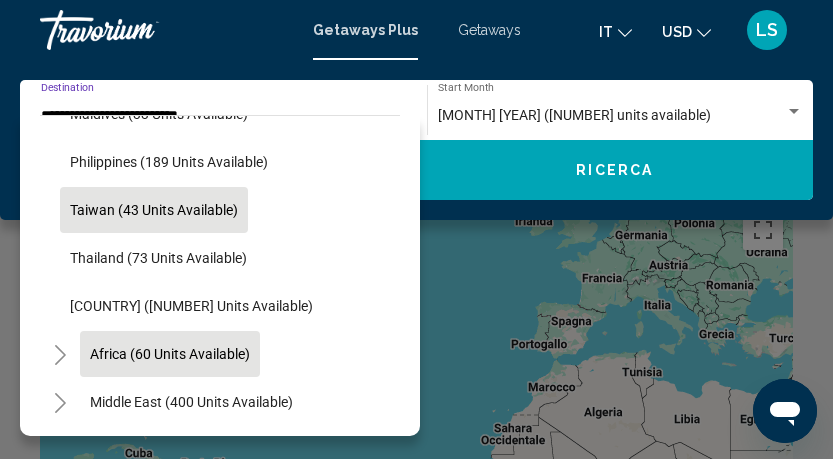 click on "Africa (60 units available)" at bounding box center (191, 402) 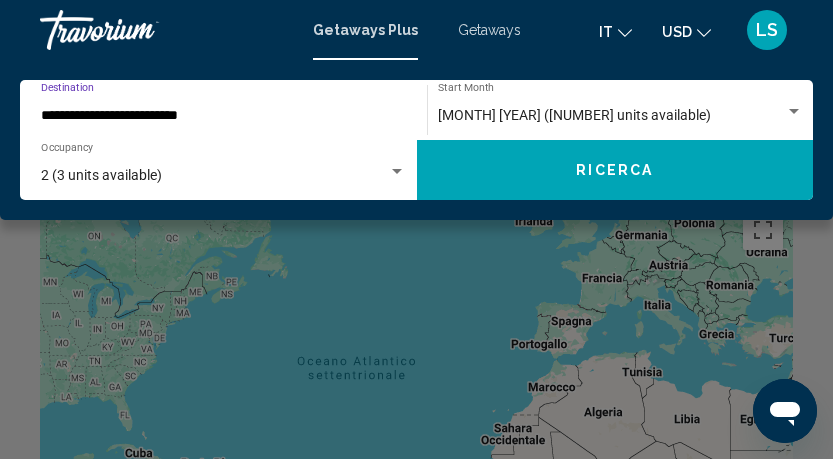 click on "**********" at bounding box center [214, 116] 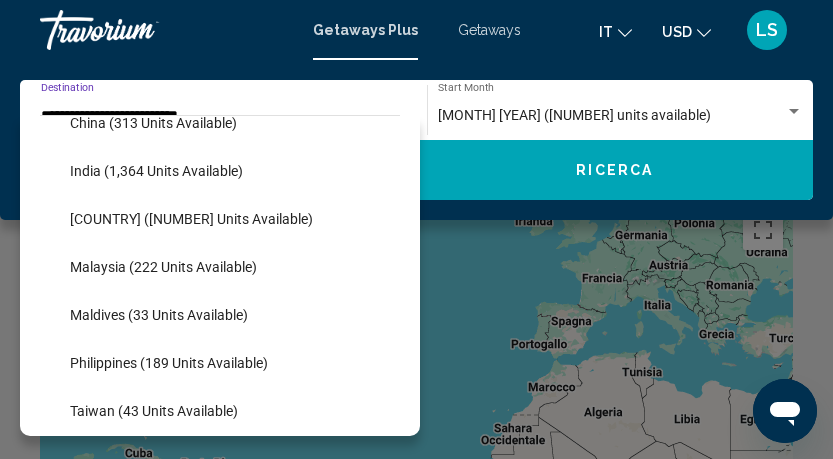 scroll, scrollTop: 582, scrollLeft: 0, axis: vertical 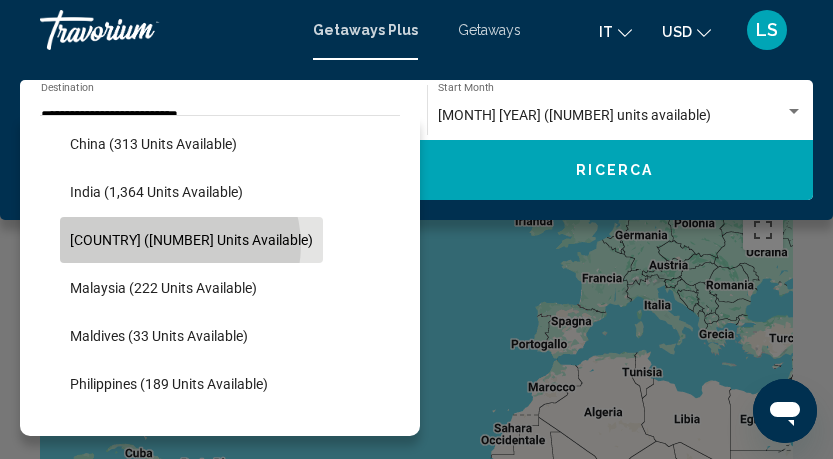 click on "[COUNTRY] ([NUMBER] units available)" 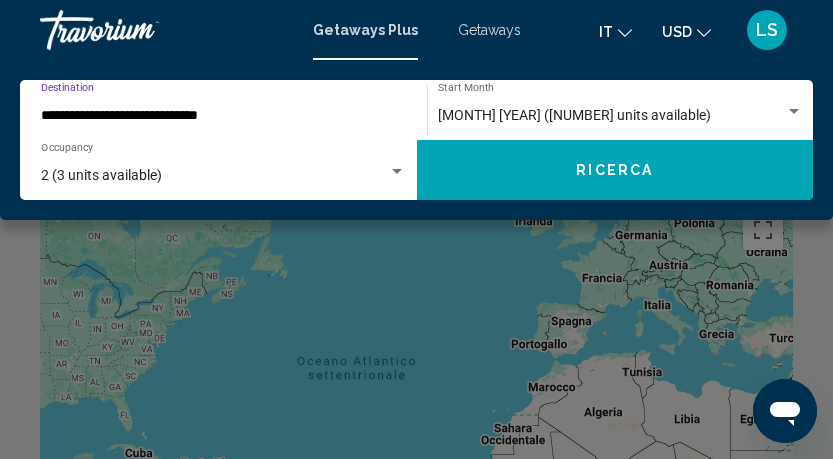 click on "Ricerca" 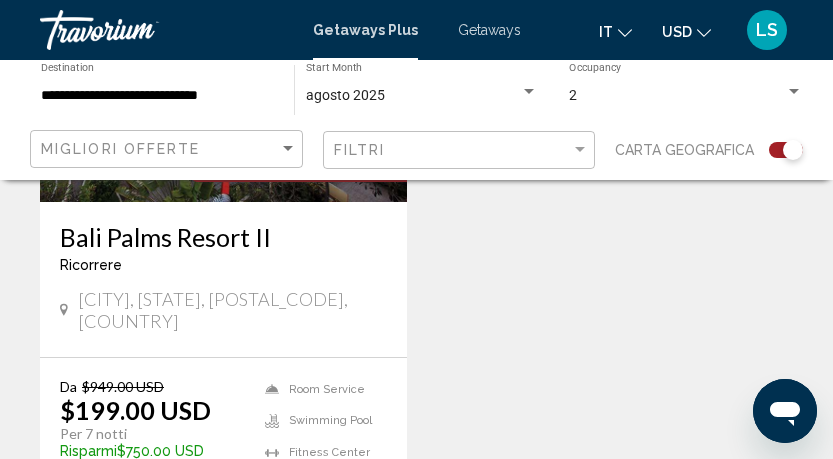 scroll, scrollTop: 1500, scrollLeft: 0, axis: vertical 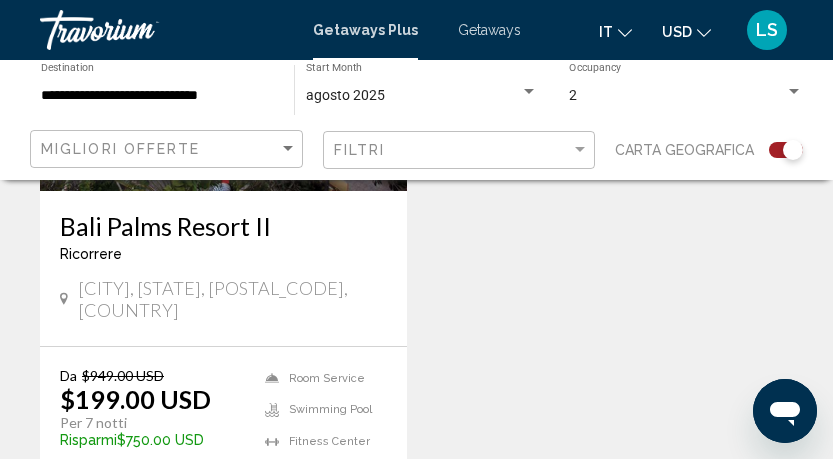 click on "Bali Palms Resort II" at bounding box center (223, 226) 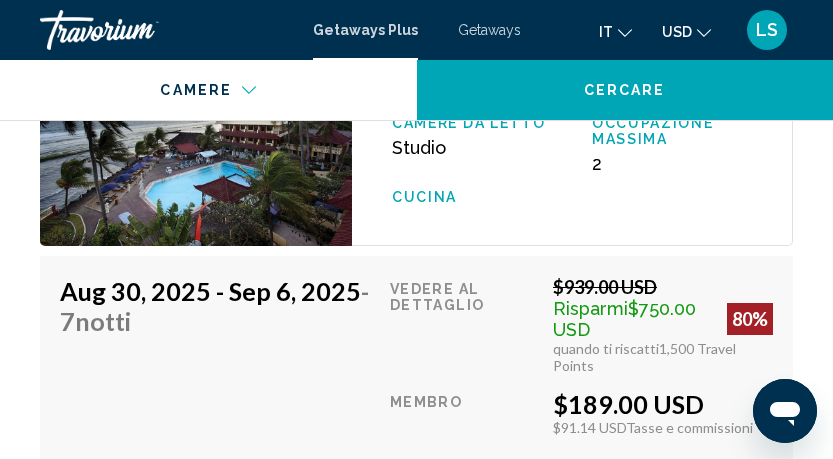 scroll, scrollTop: 5305, scrollLeft: 0, axis: vertical 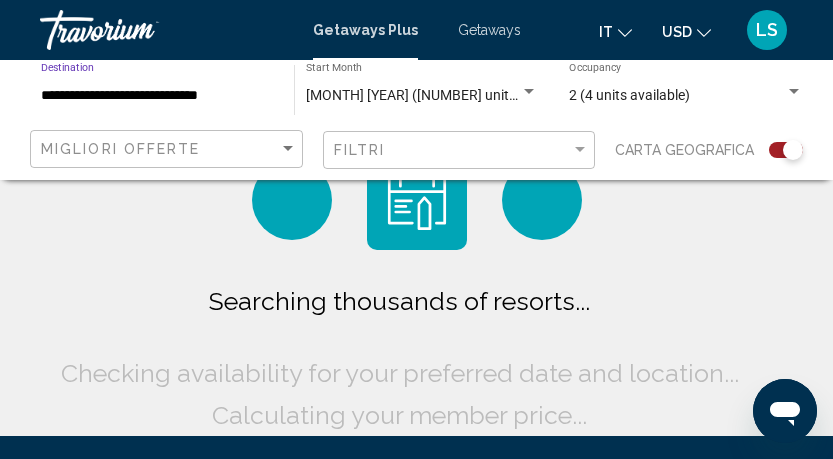 click on "**********" at bounding box center [157, 96] 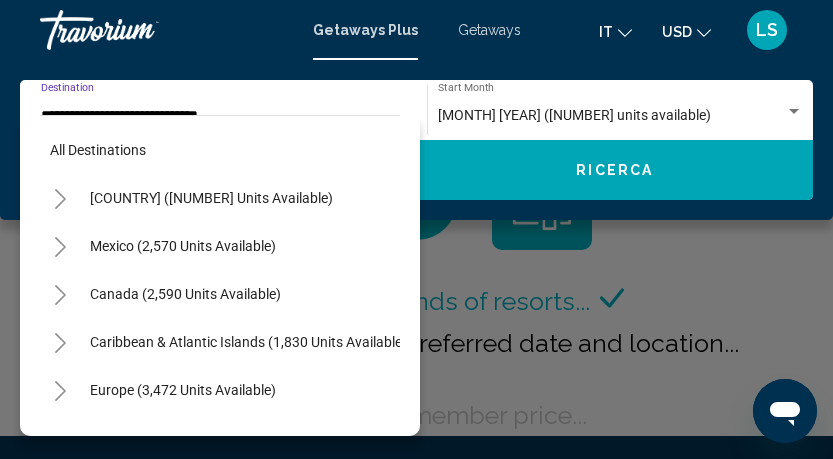 scroll, scrollTop: 559, scrollLeft: 0, axis: vertical 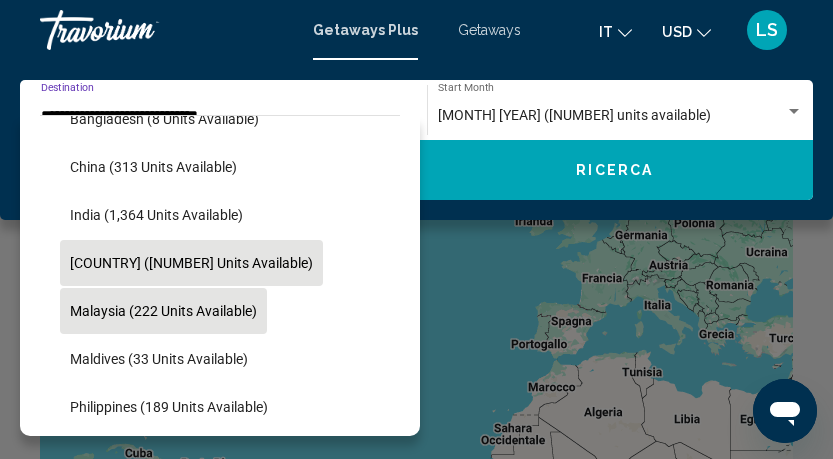 click on "Malaysia (222 units available)" 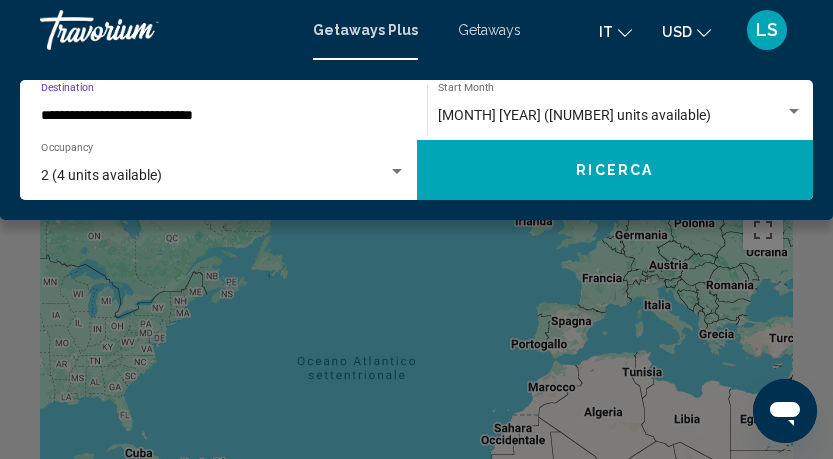 click on "Ricerca" 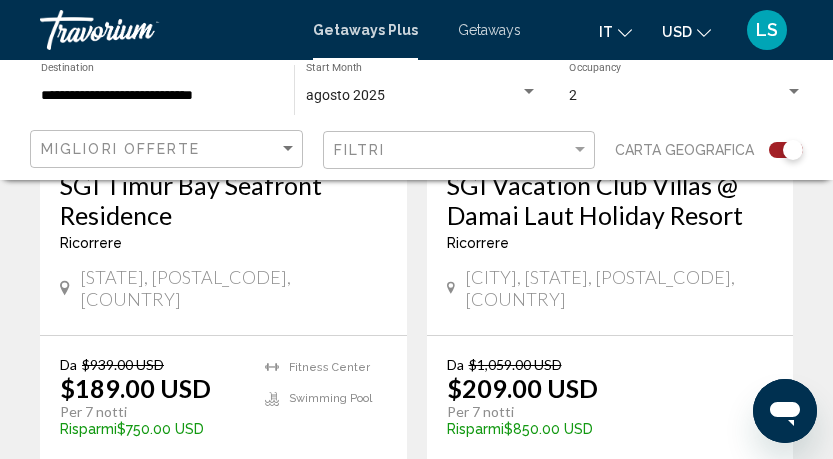 scroll, scrollTop: 3500, scrollLeft: 0, axis: vertical 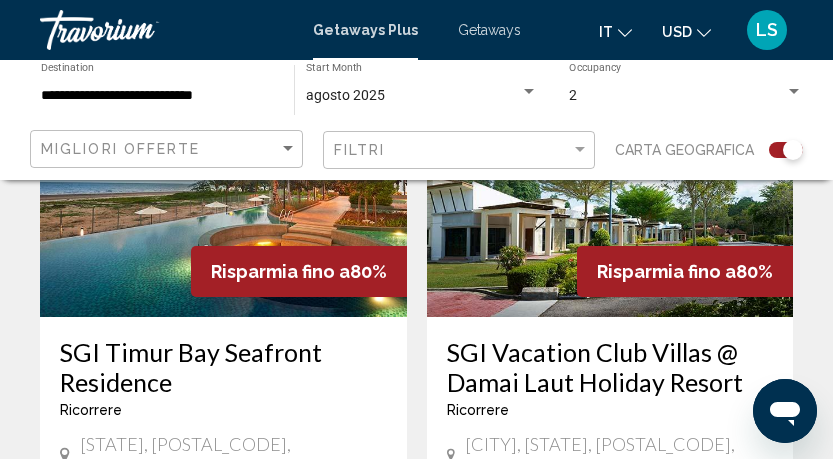 click on "SGI Timur Bay Seafront Residence" at bounding box center [223, 367] 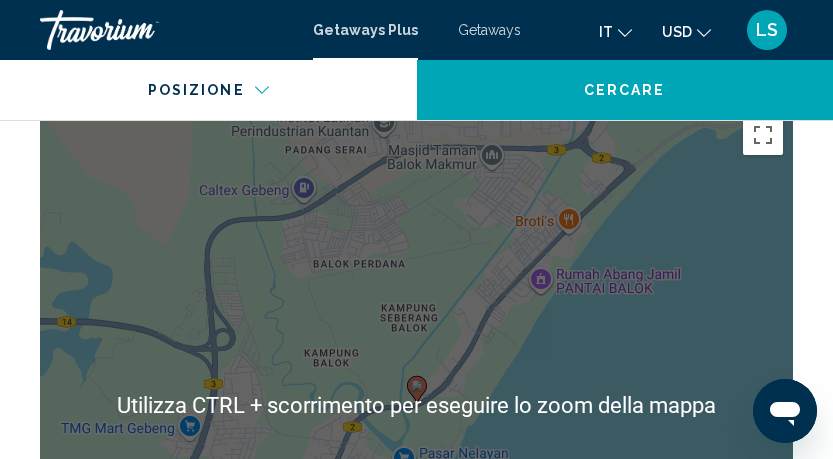 scroll, scrollTop: 3130, scrollLeft: 0, axis: vertical 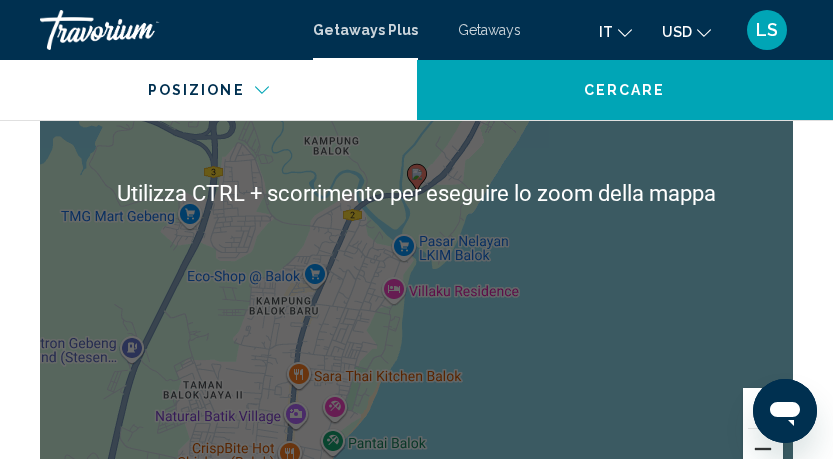 click at bounding box center (763, 449) 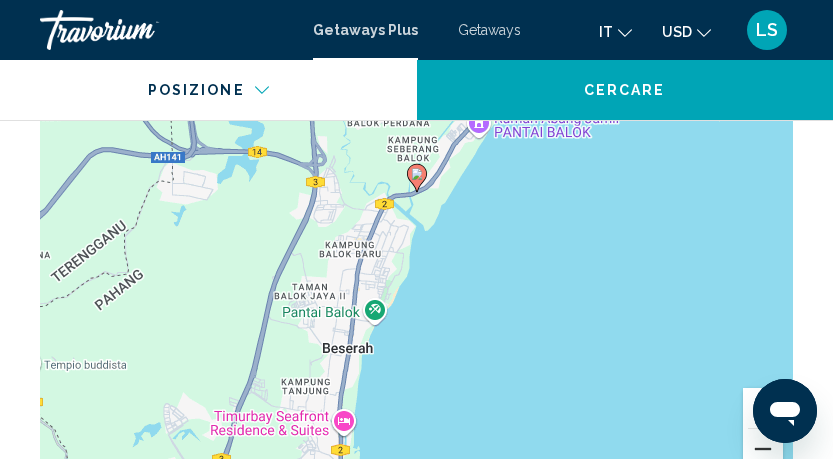 click at bounding box center [763, 449] 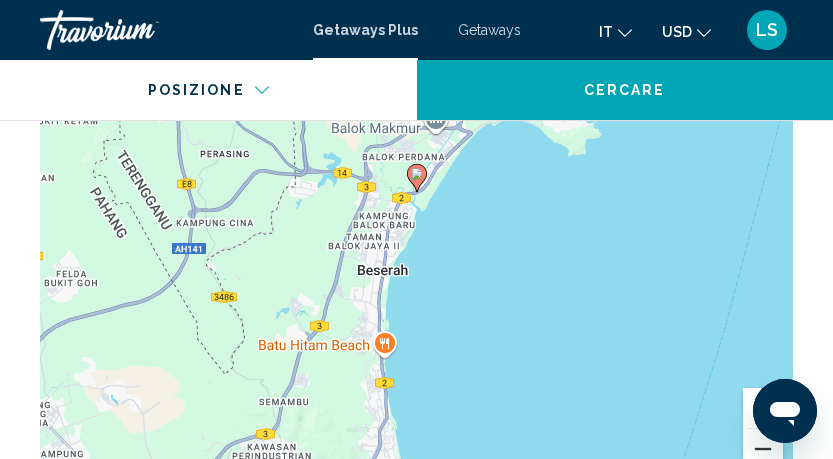 click at bounding box center (763, 449) 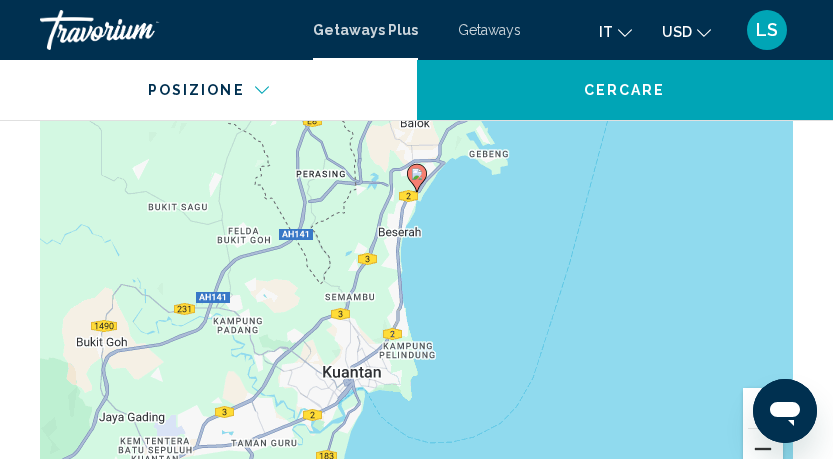 click at bounding box center (763, 449) 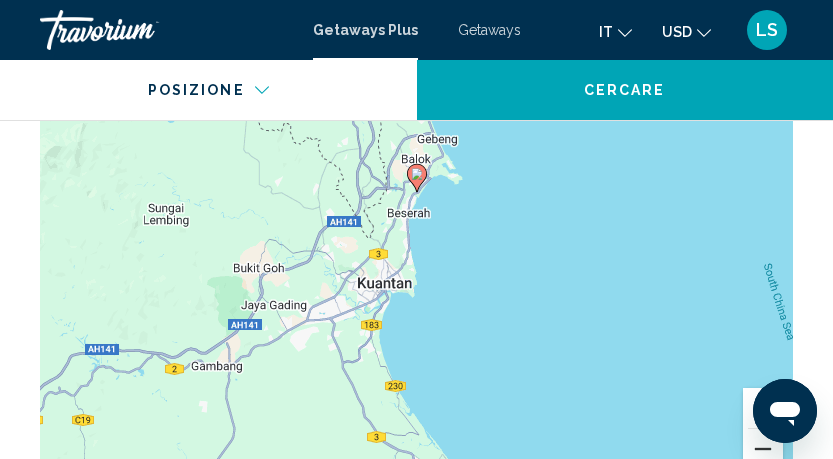 click at bounding box center (763, 449) 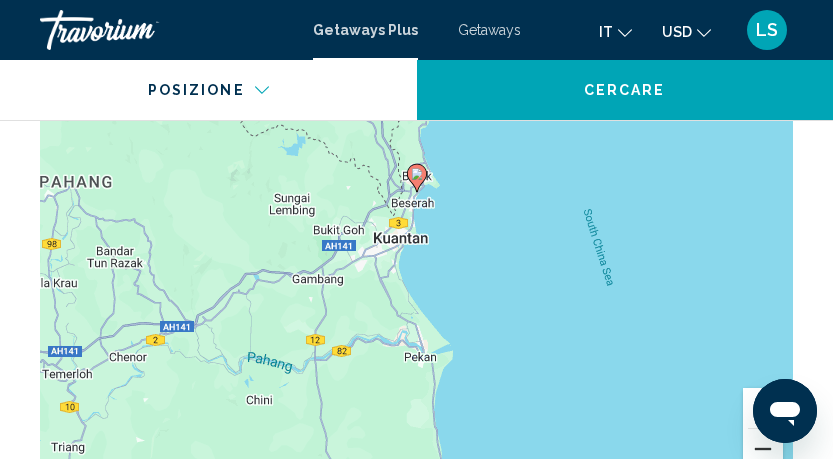 click at bounding box center [763, 449] 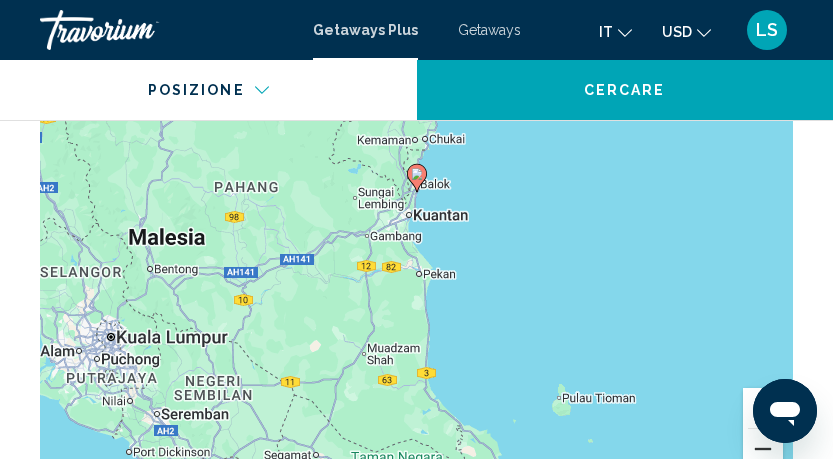 click at bounding box center (763, 449) 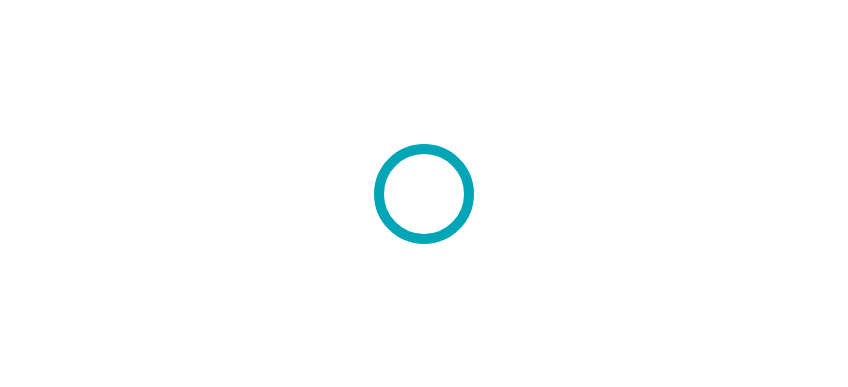 scroll, scrollTop: 0, scrollLeft: 0, axis: both 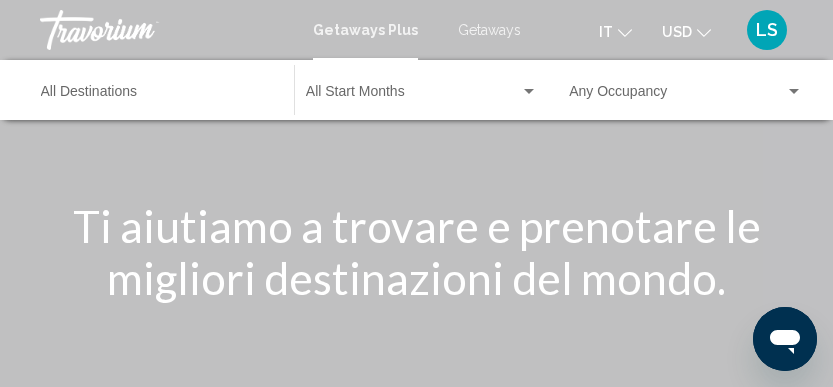 click on "Start Month All Start Months" 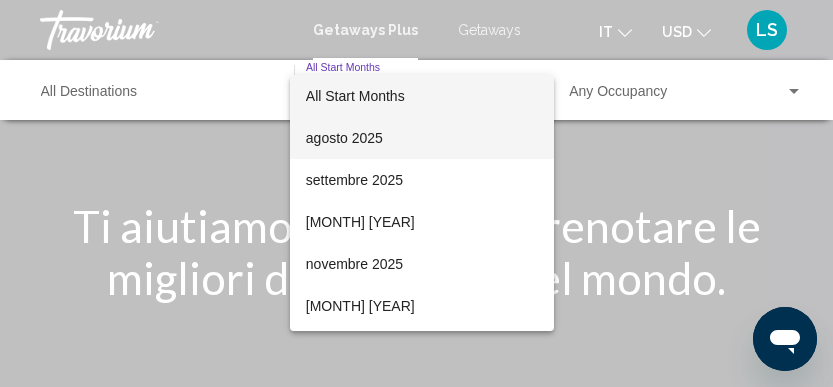 click on "agosto 2025" at bounding box center (422, 138) 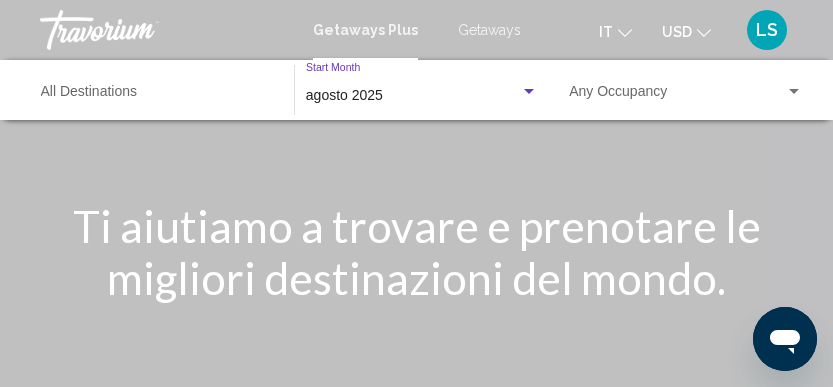 click at bounding box center [676, 96] 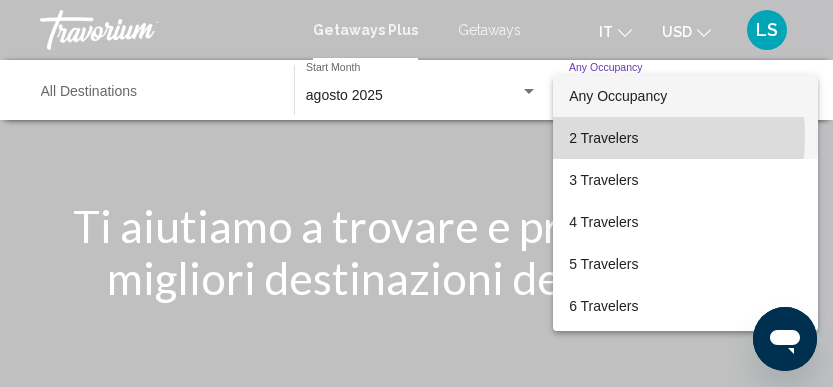 click on "2 Travelers" at bounding box center [685, 138] 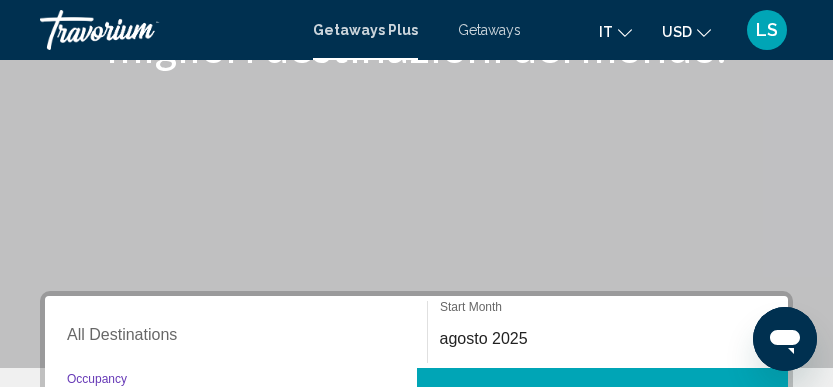 scroll, scrollTop: 333, scrollLeft: 0, axis: vertical 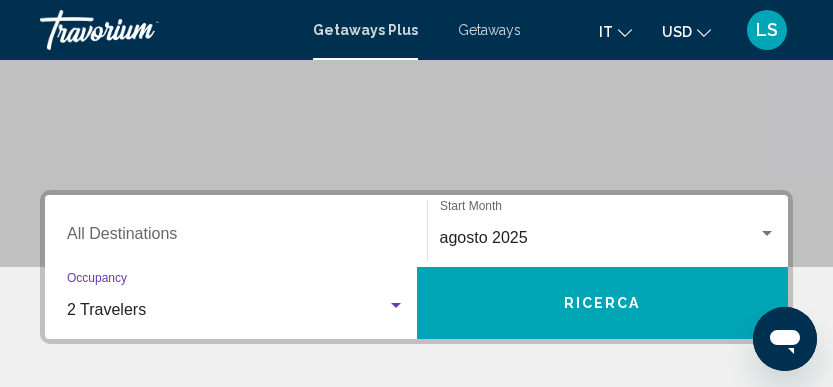 click on "Ricerca" at bounding box center (603, 303) 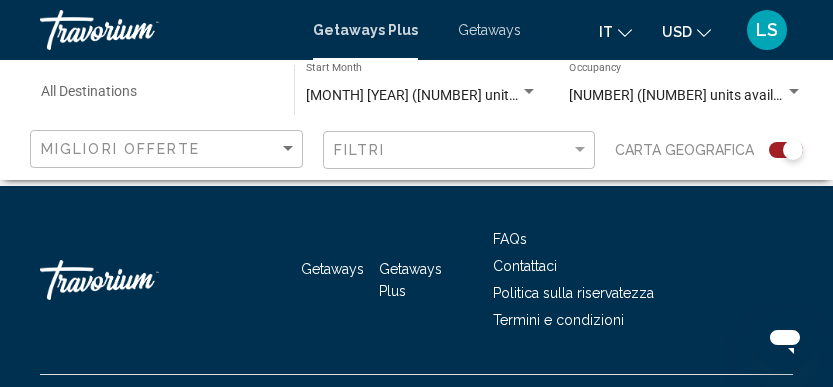 scroll, scrollTop: 4669, scrollLeft: 0, axis: vertical 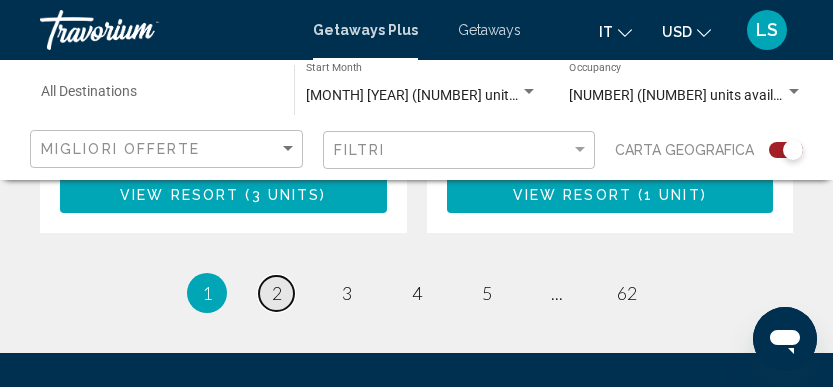 click on "page  2" at bounding box center [276, 293] 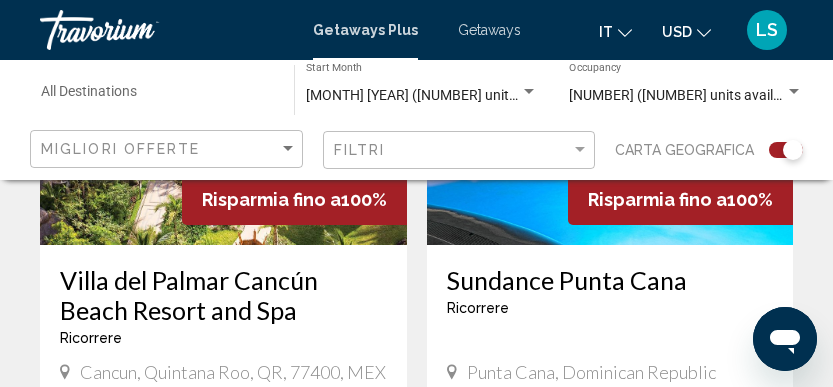 scroll, scrollTop: 931, scrollLeft: 0, axis: vertical 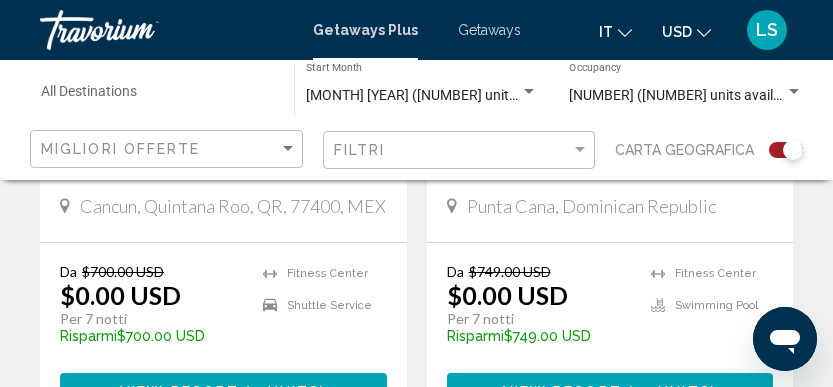 click on "Da $[PRICE] $[PRICE] Per [NUMBER] notti Risparmi $[PRICE]   temp
Fitness Center
Swimming Pool View Resort    ( [NUMBER] units )" at bounding box center [610, 336] 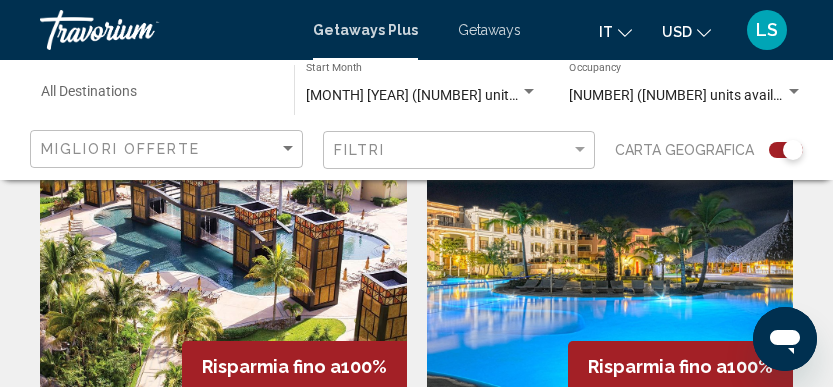 click at bounding box center [610, 252] 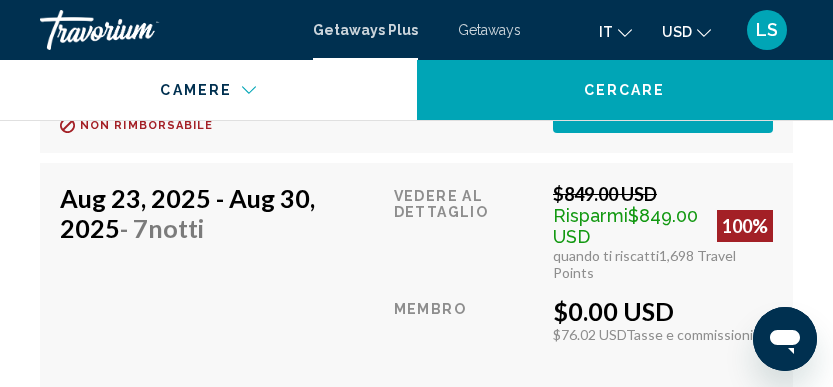 scroll, scrollTop: 4175, scrollLeft: 0, axis: vertical 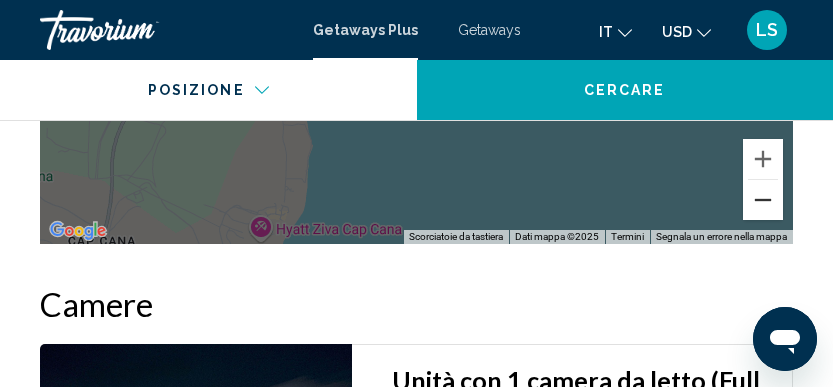 click at bounding box center (763, 200) 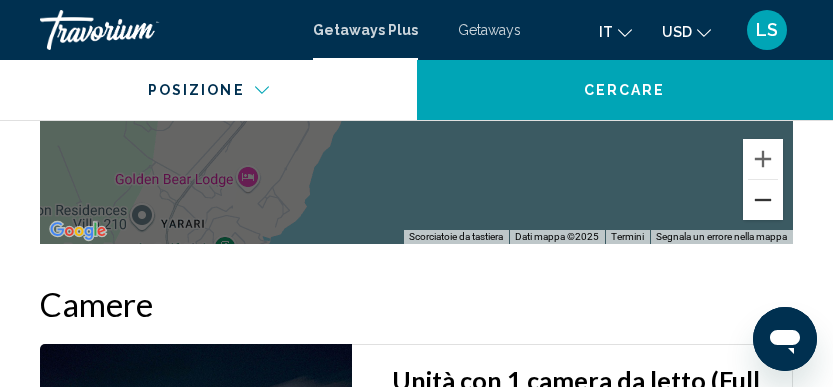click at bounding box center (763, 200) 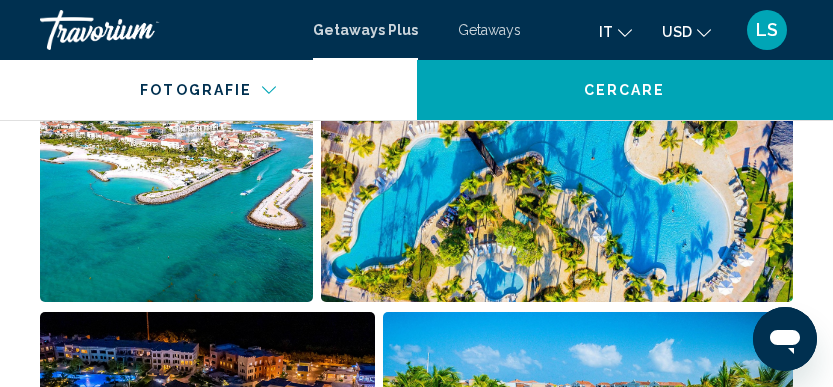 scroll, scrollTop: 1509, scrollLeft: 0, axis: vertical 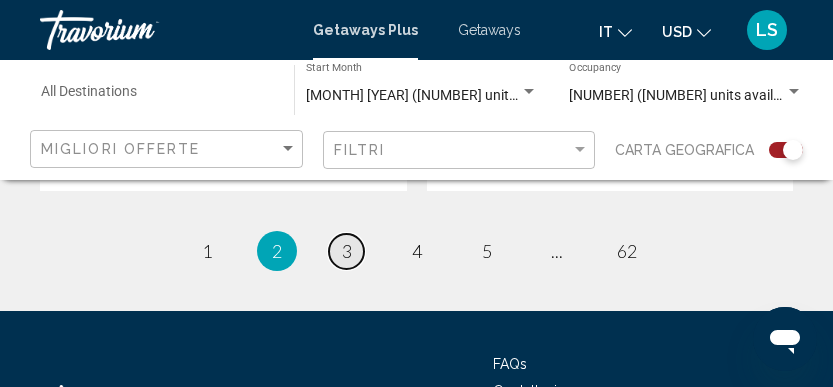click on "3" at bounding box center (347, 251) 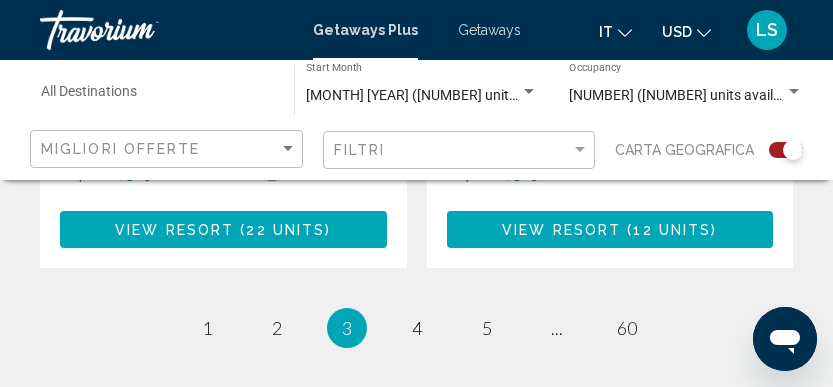 scroll, scrollTop: 4667, scrollLeft: 0, axis: vertical 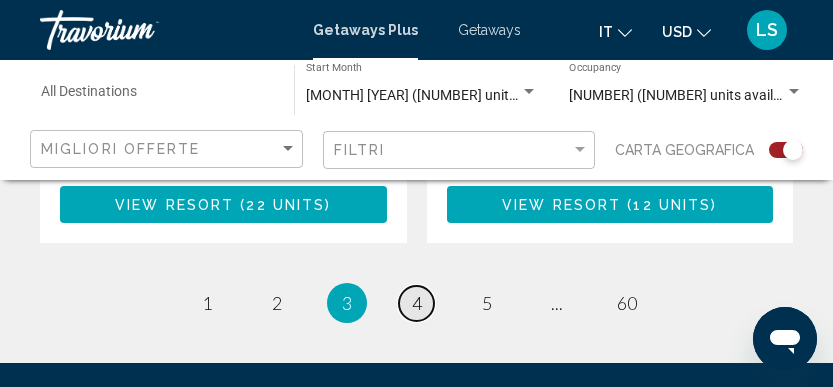 click on "page  4" at bounding box center [416, 303] 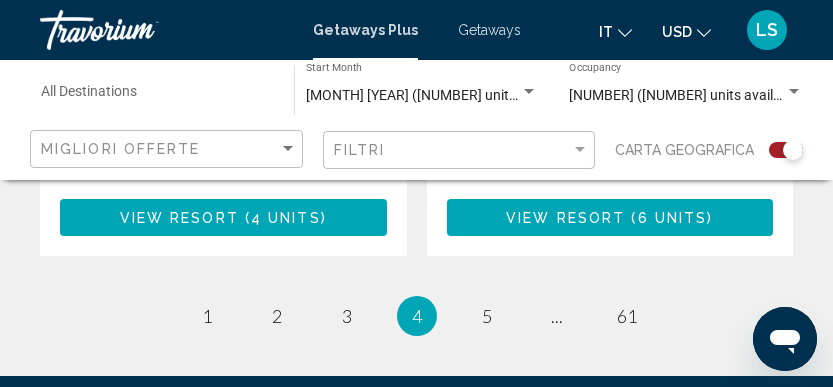 scroll, scrollTop: 4667, scrollLeft: 0, axis: vertical 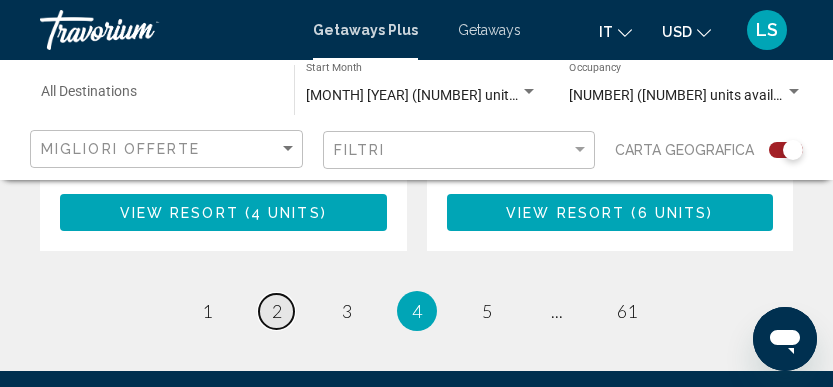click on "page  2" at bounding box center (276, 311) 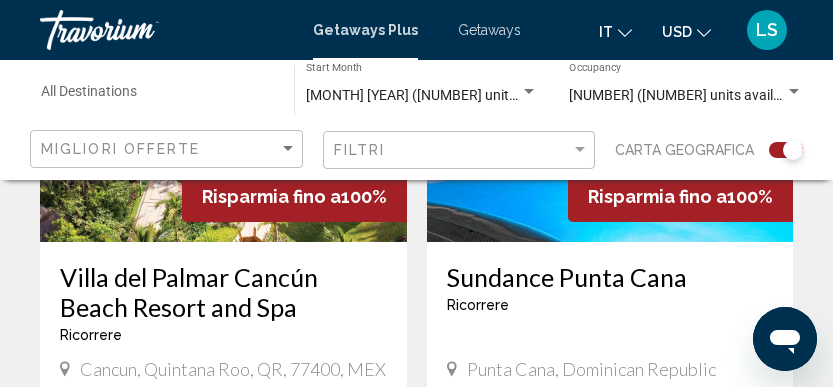 scroll, scrollTop: 833, scrollLeft: 0, axis: vertical 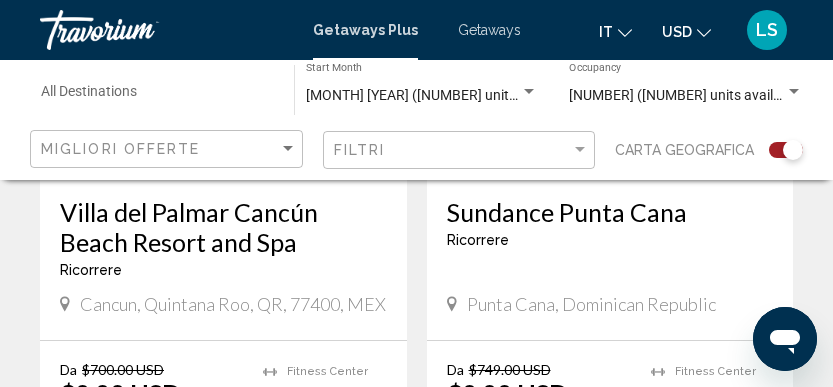 click on "Villa del Palmar Cancún Beach Resort and Spa" at bounding box center [223, 227] 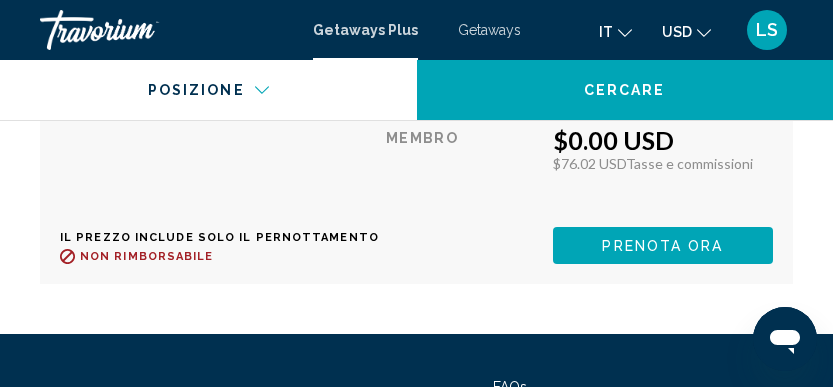 scroll, scrollTop: 4676, scrollLeft: 0, axis: vertical 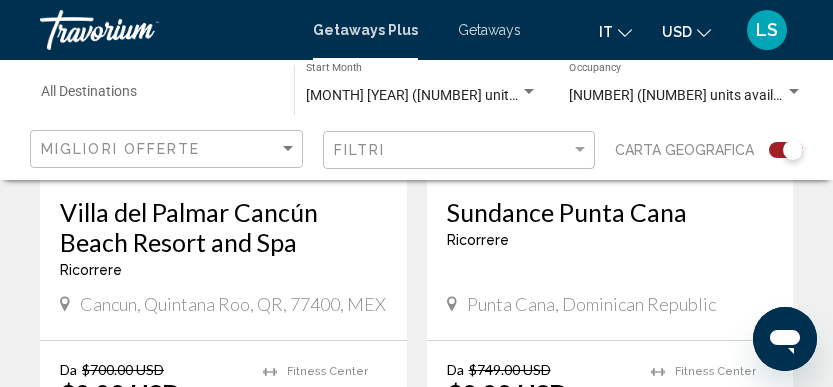 click on "Sundance Punta Cana" at bounding box center (610, 212) 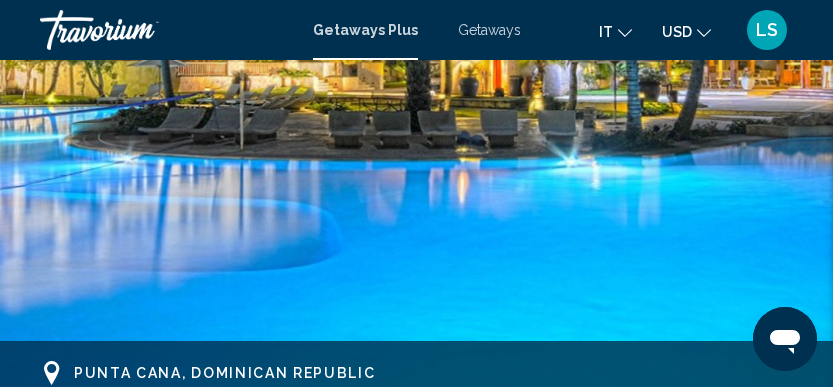 scroll, scrollTop: 676, scrollLeft: 0, axis: vertical 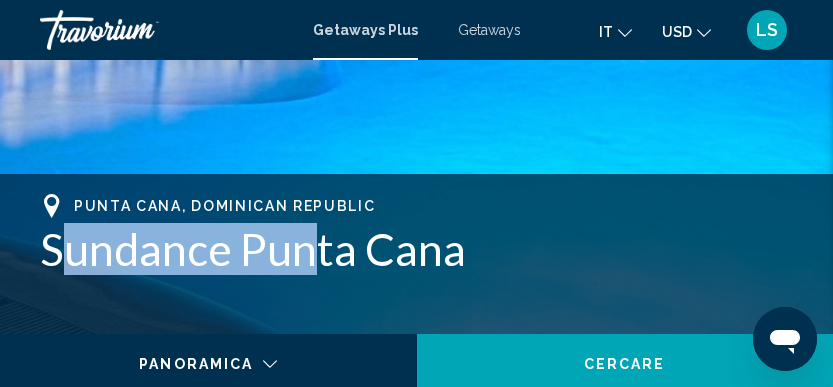 drag, startPoint x: 58, startPoint y: 248, endPoint x: 314, endPoint y: 257, distance: 256.15814 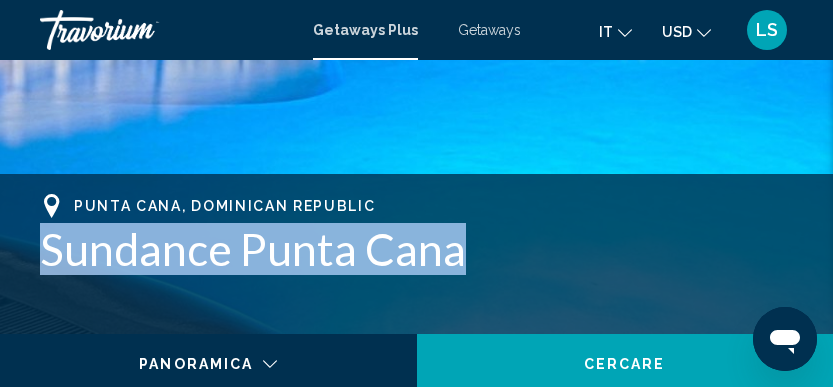 drag, startPoint x: 461, startPoint y: 252, endPoint x: 46, endPoint y: 253, distance: 415.0012 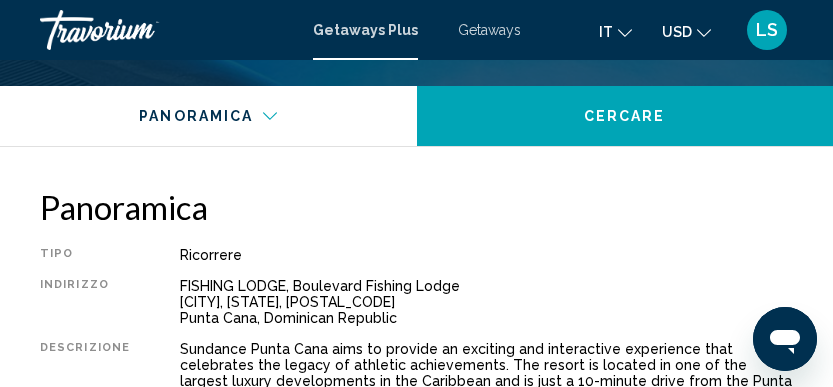 scroll, scrollTop: 1176, scrollLeft: 0, axis: vertical 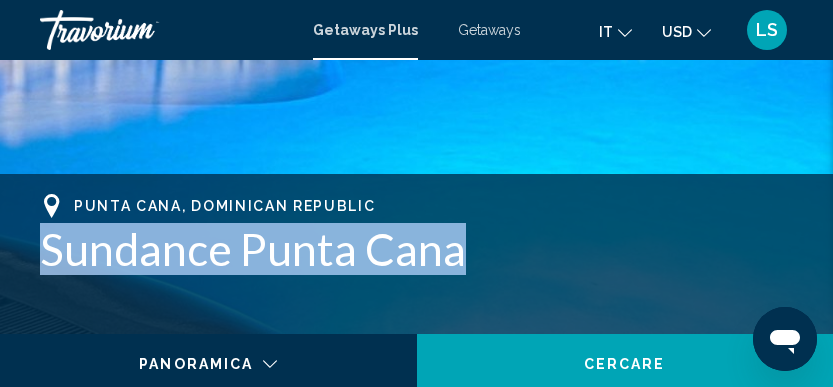copy on "Sundance Punta Cana" 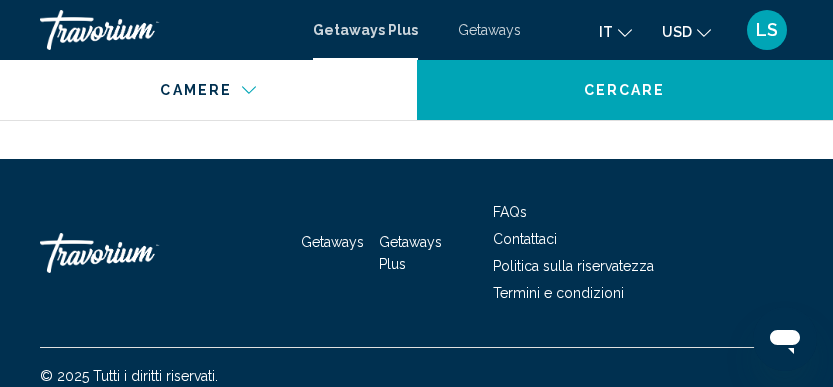 scroll, scrollTop: 4889, scrollLeft: 0, axis: vertical 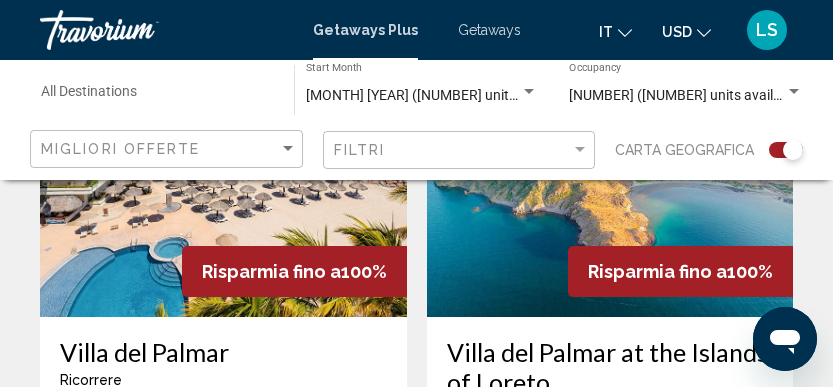 click on "Villa del Palmar" at bounding box center [223, 352] 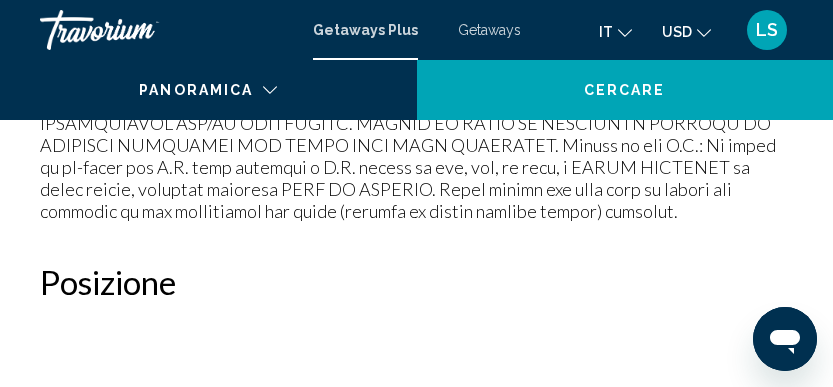 scroll, scrollTop: 342, scrollLeft: 0, axis: vertical 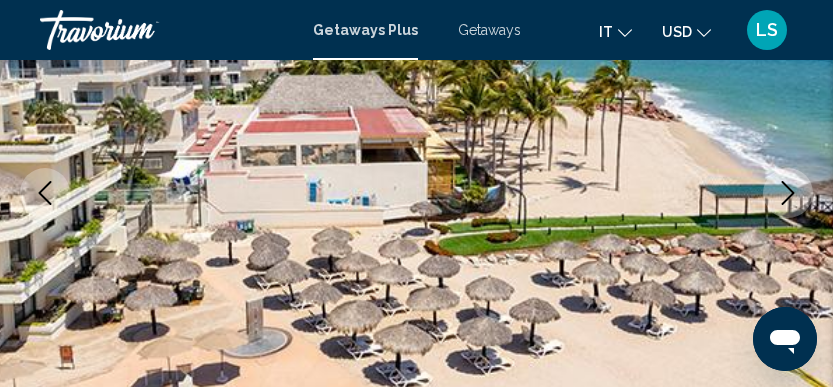 click 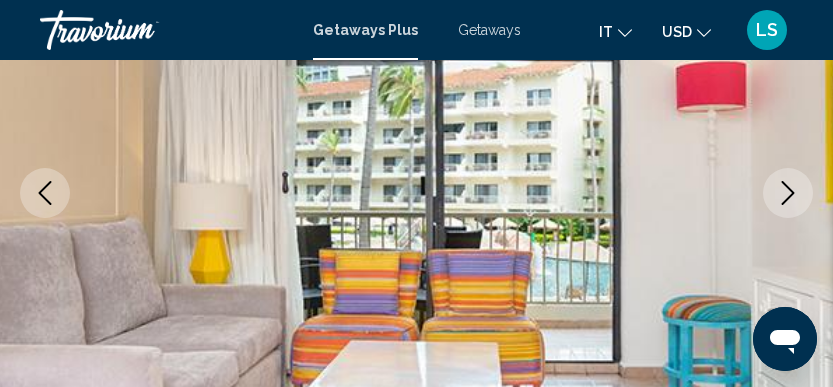 click 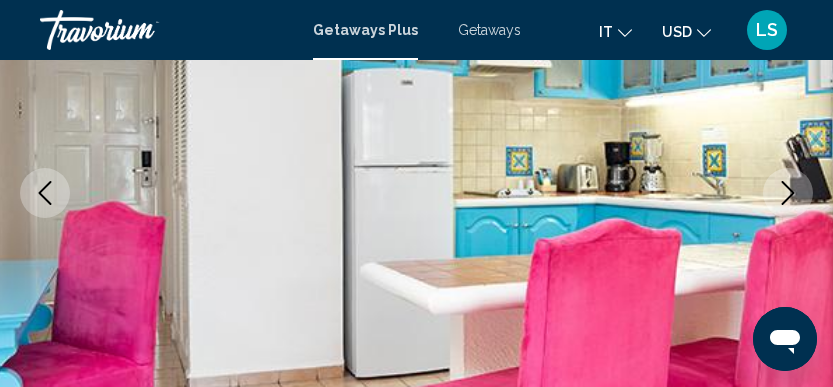 click 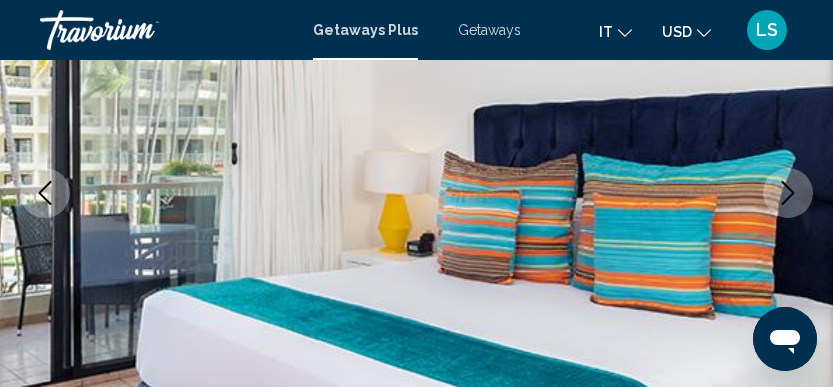 click 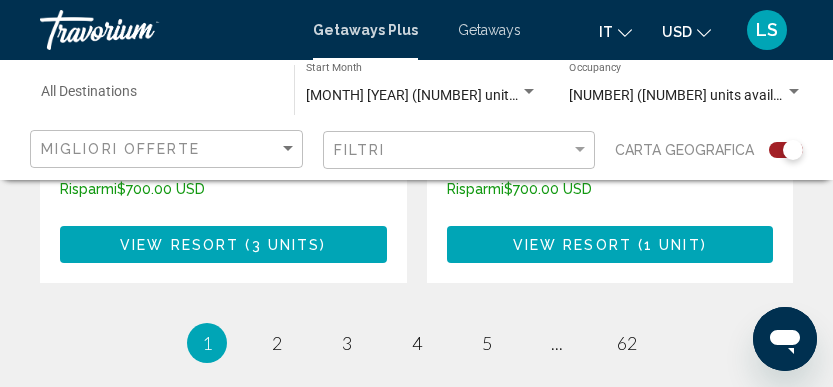 scroll, scrollTop: 4667, scrollLeft: 0, axis: vertical 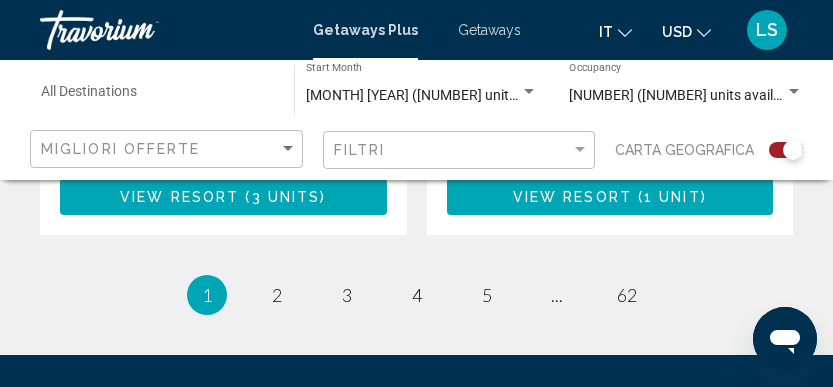 click on "Filtri" 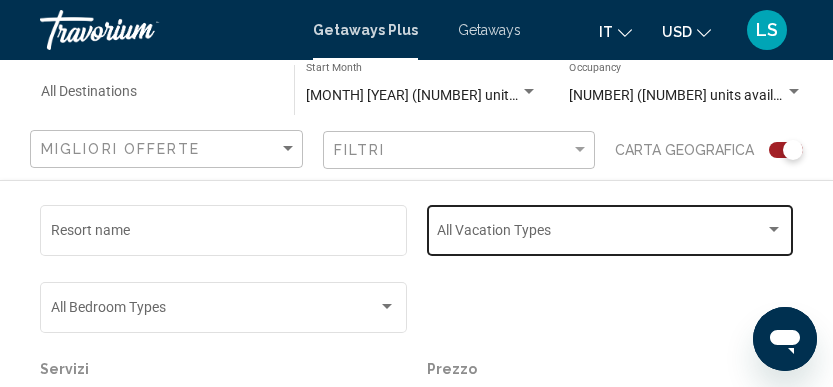 click on "Vacation Types All Vacation Types" 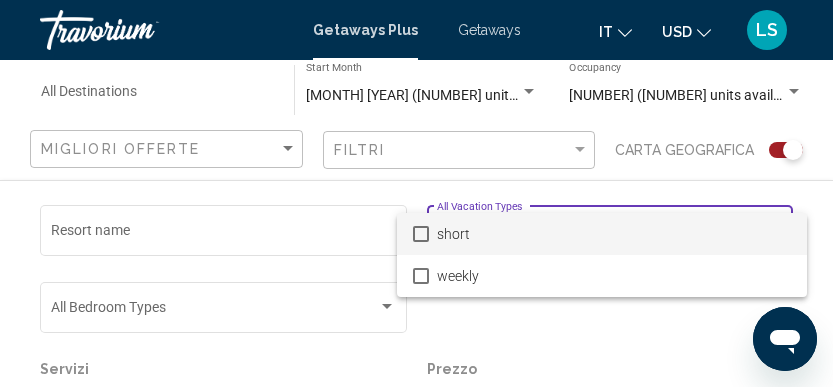 click on "short" at bounding box center (614, 234) 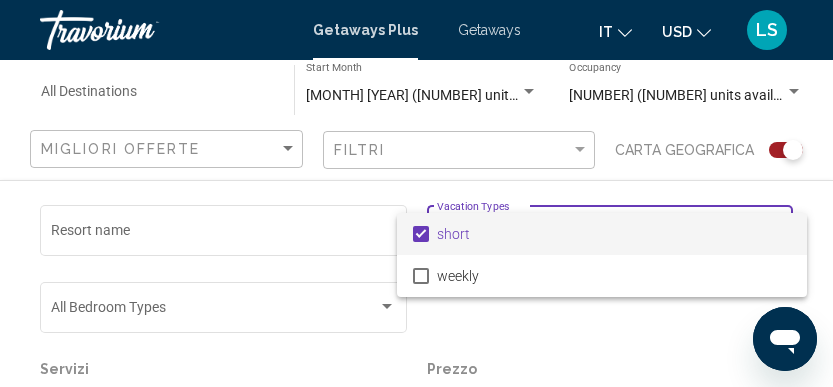 click at bounding box center [416, 193] 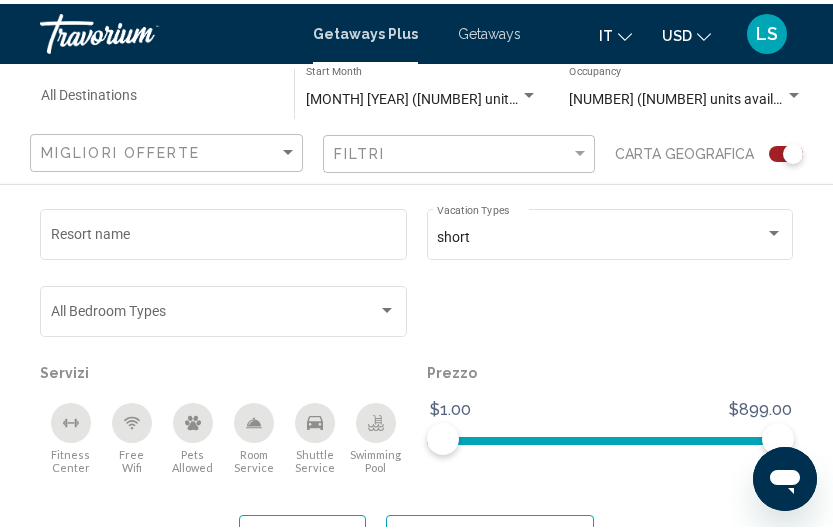 scroll, scrollTop: 4692, scrollLeft: 0, axis: vertical 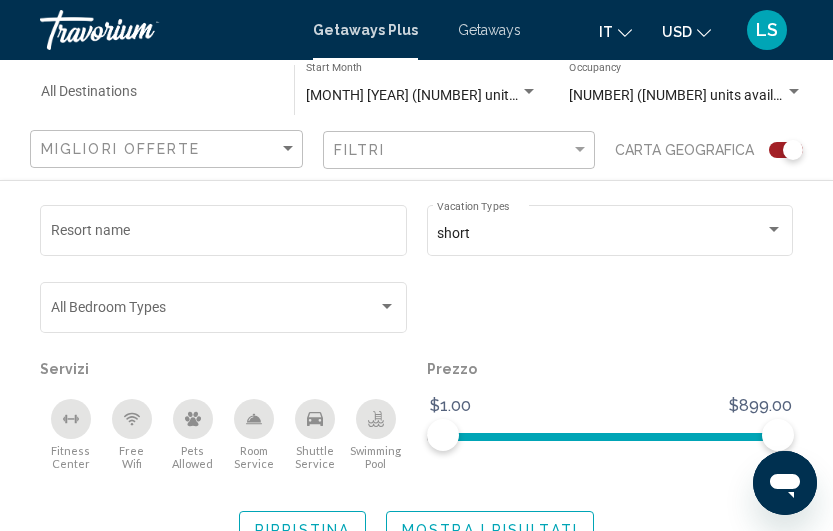 click on "Mostra i risultati" 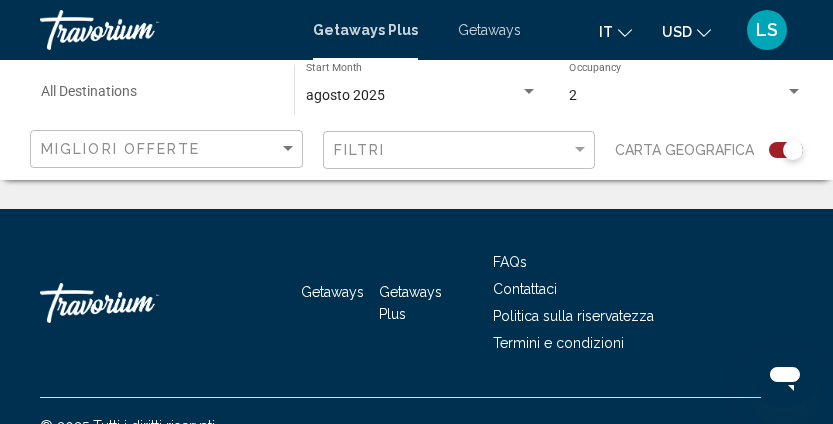 scroll, scrollTop: 4782, scrollLeft: 0, axis: vertical 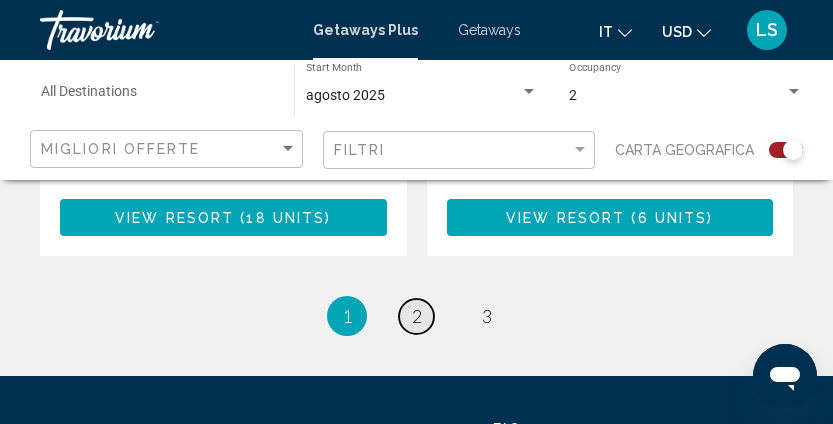 click on "page  2" at bounding box center [416, 316] 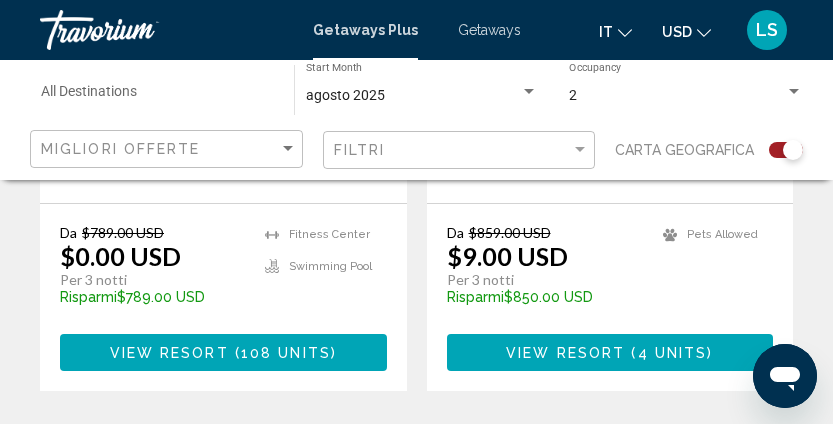 scroll, scrollTop: 4667, scrollLeft: 0, axis: vertical 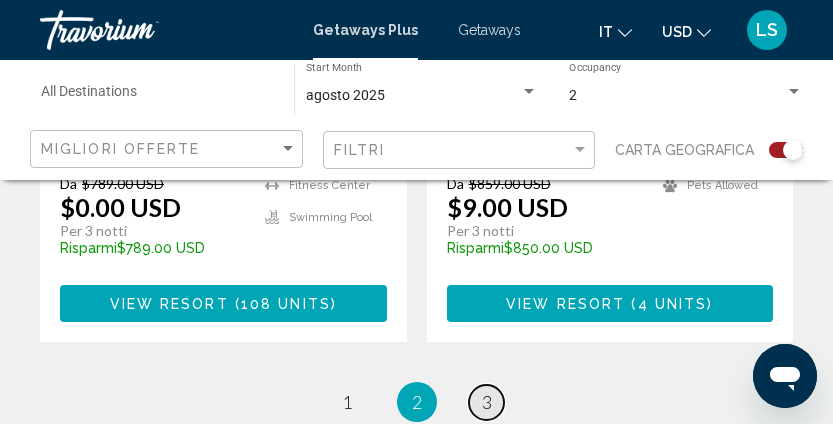 click on "page  3" at bounding box center (486, 402) 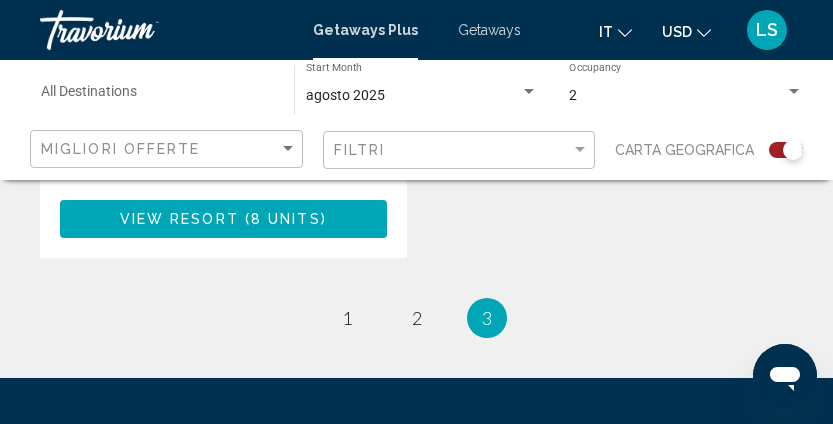 scroll, scrollTop: 1833, scrollLeft: 0, axis: vertical 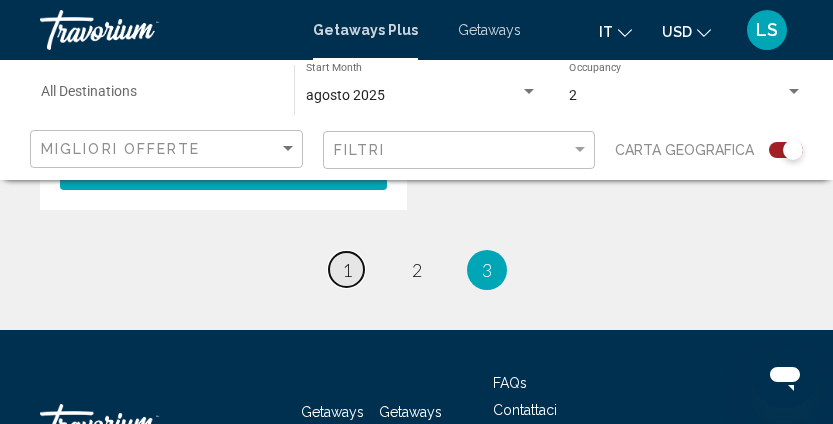 click on "page  1" at bounding box center (346, 269) 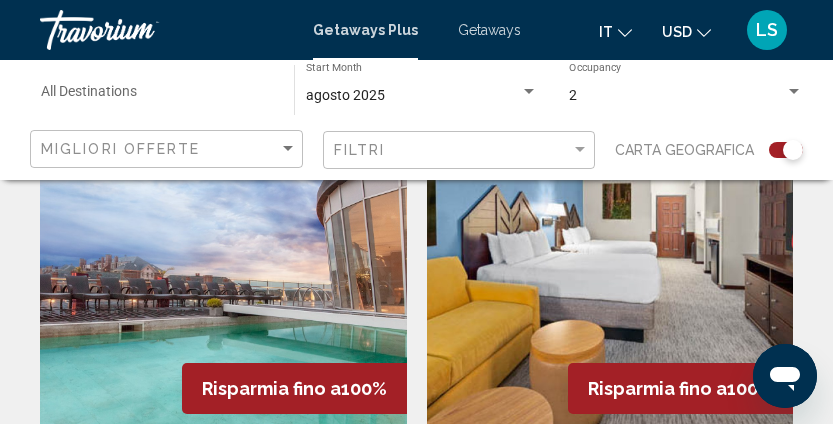 scroll, scrollTop: 3500, scrollLeft: 0, axis: vertical 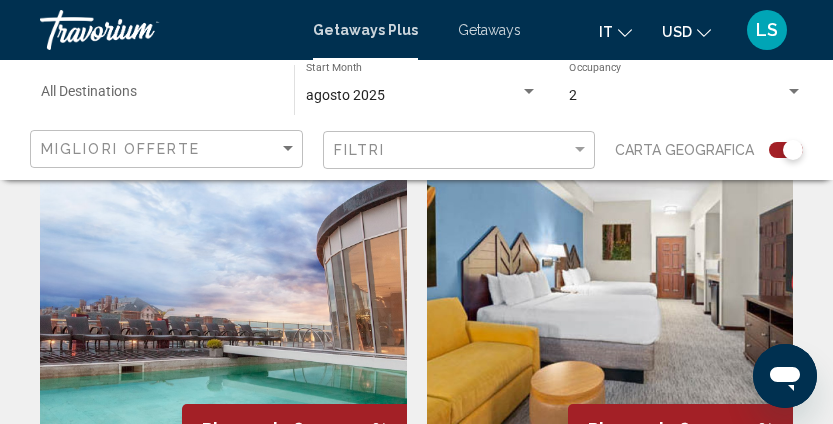 click at bounding box center [223, 315] 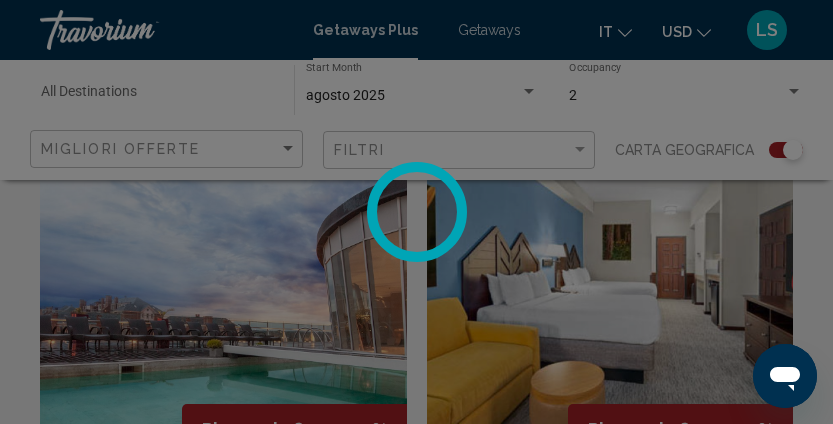 scroll, scrollTop: 323, scrollLeft: 0, axis: vertical 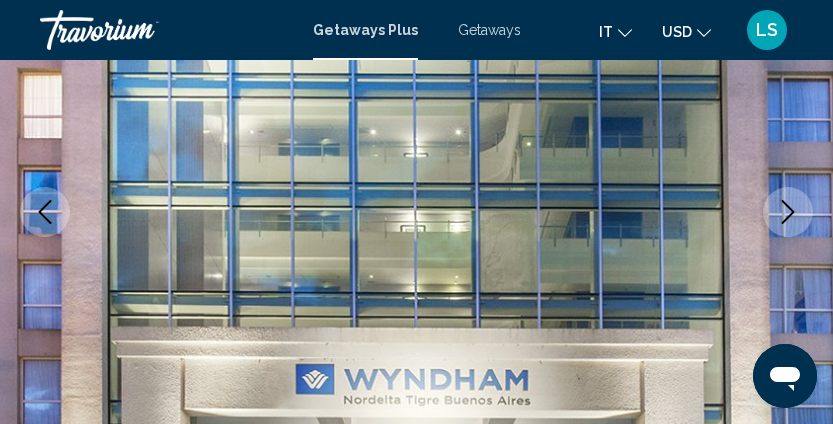 click 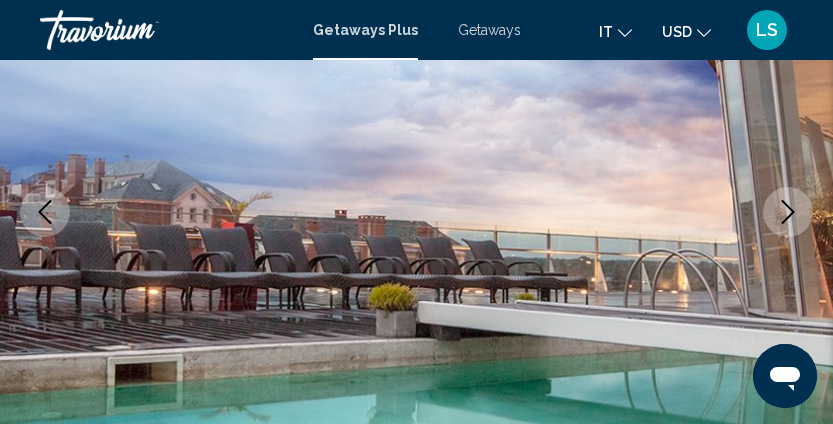 click 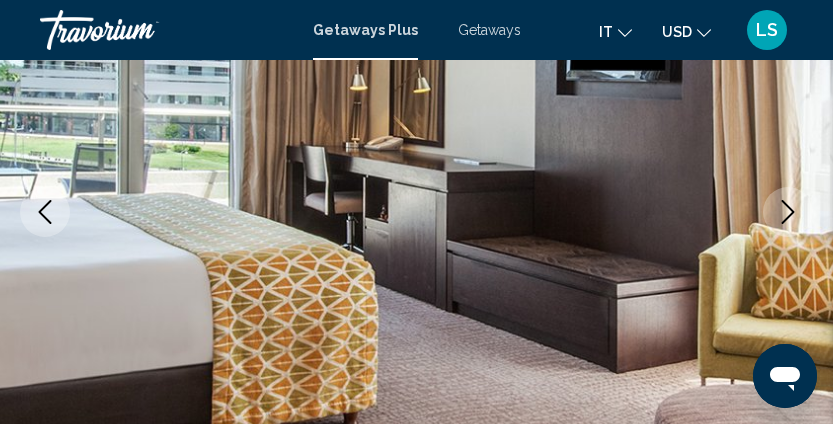 click 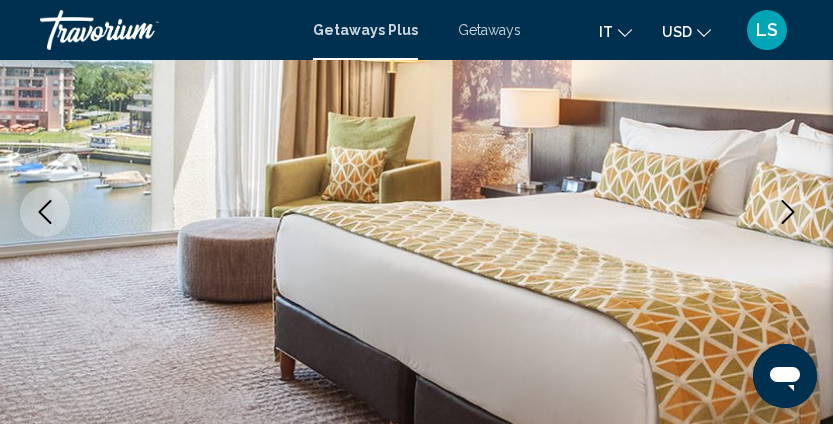 click 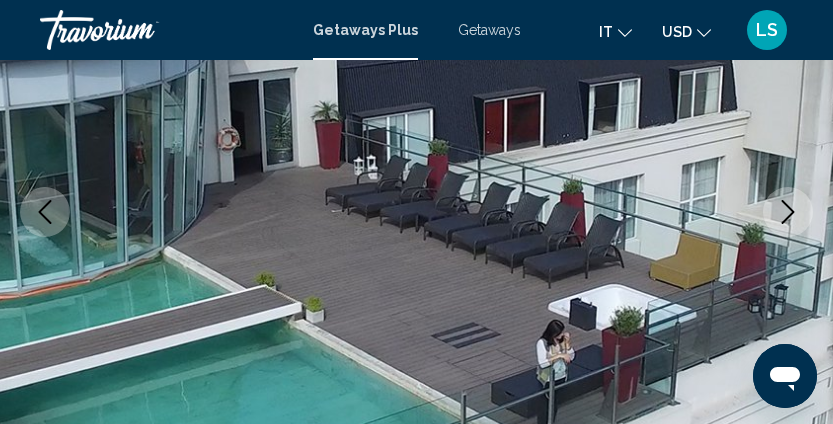 click 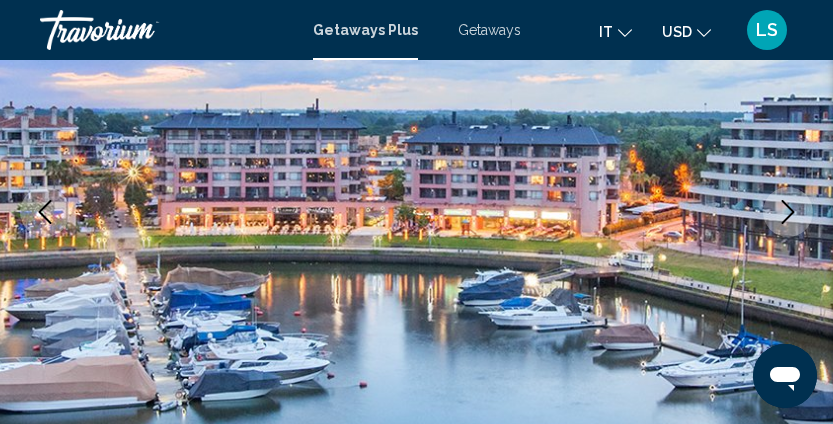 click 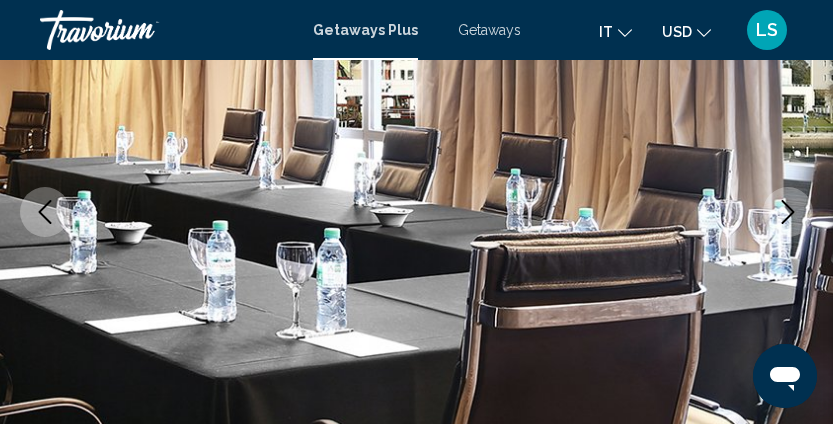 click 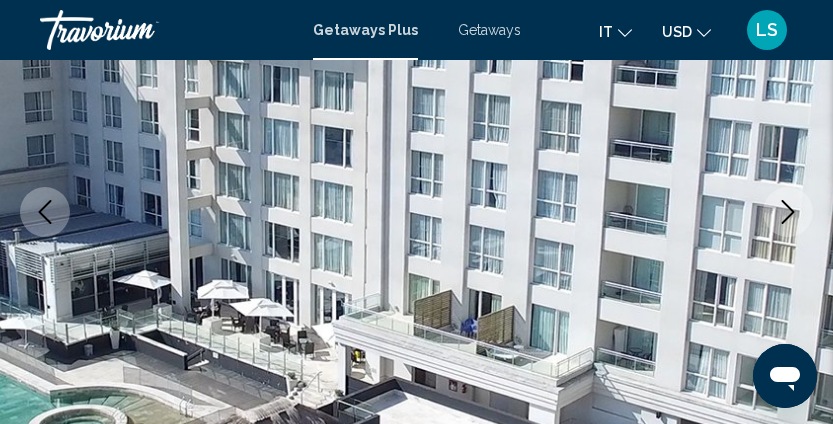 click 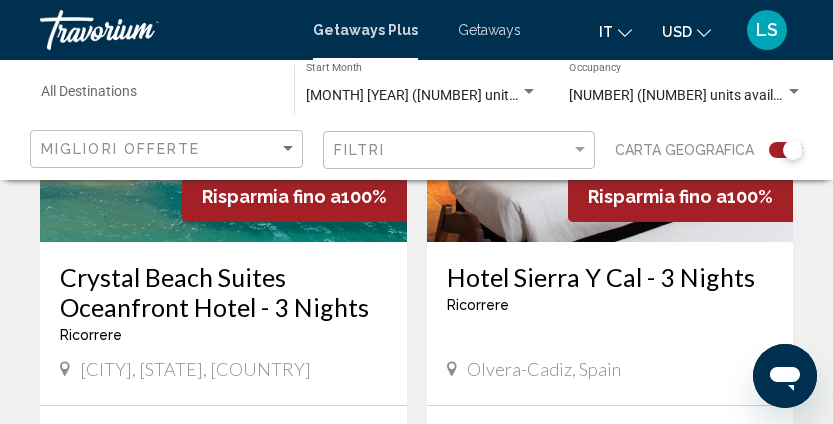 scroll, scrollTop: 4449, scrollLeft: 0, axis: vertical 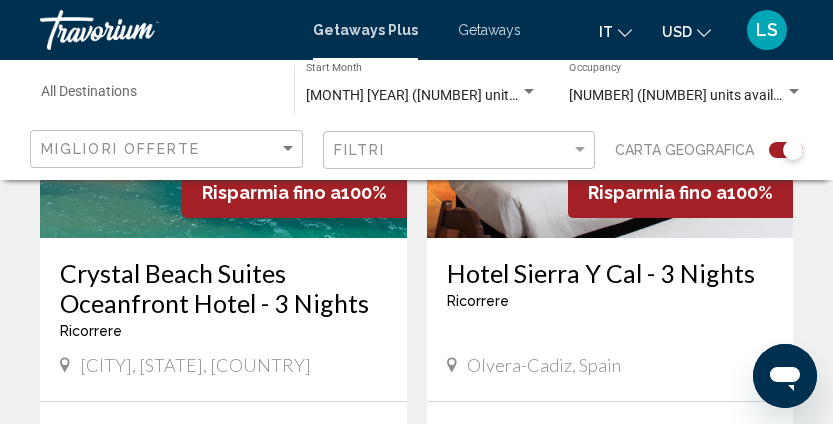 click on "Crystal Beach Suites Oceanfront Hotel - 3 Nights" at bounding box center (223, 288) 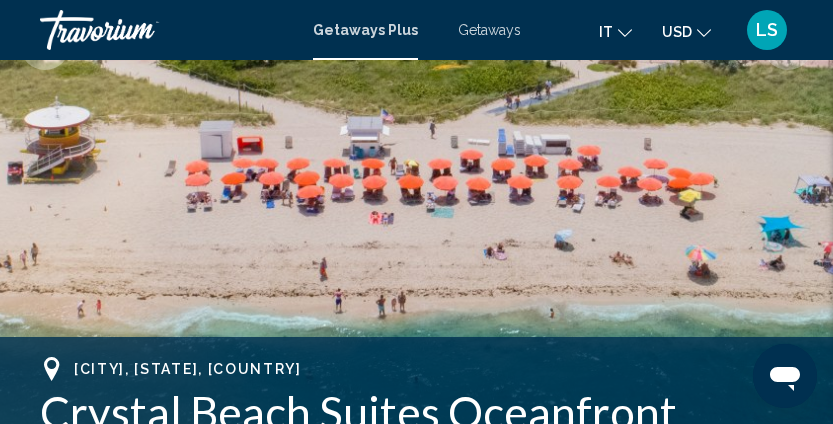 scroll, scrollTop: 323, scrollLeft: 0, axis: vertical 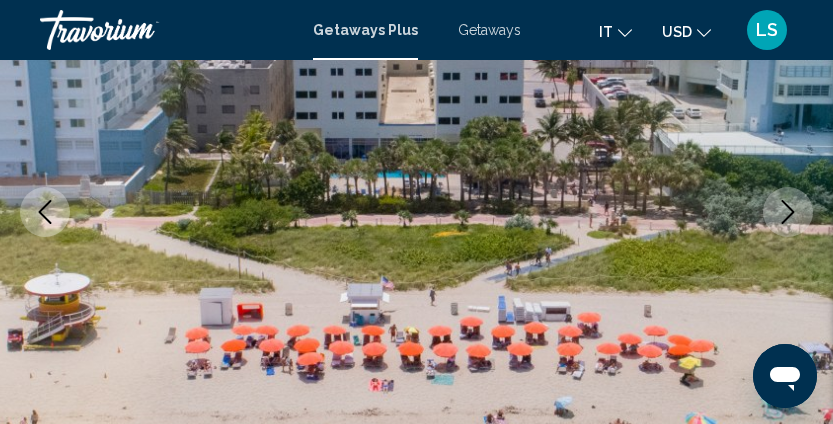 click 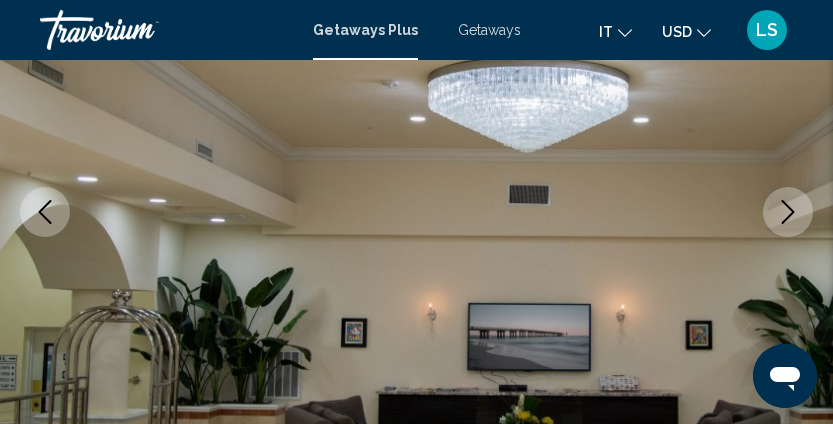 click 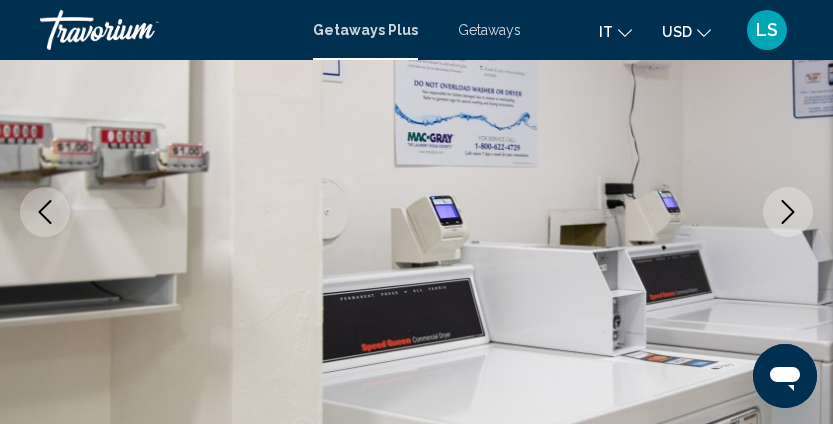 click 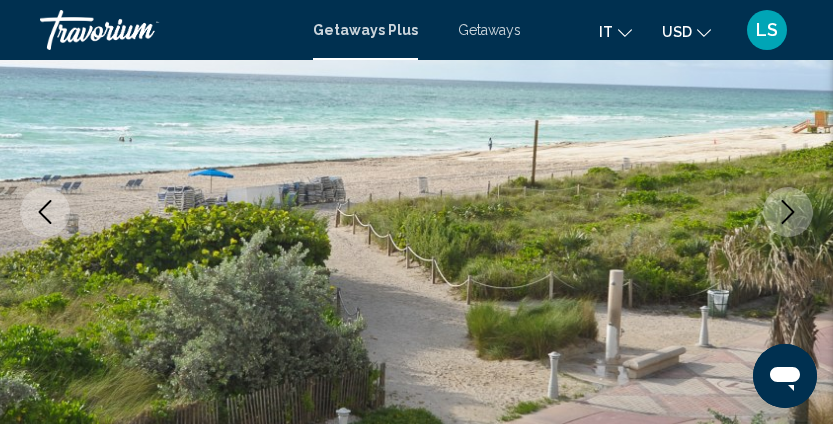 click 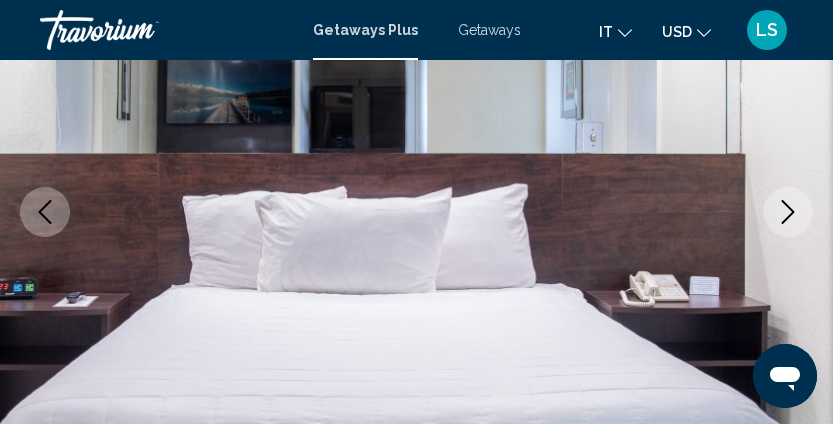 click 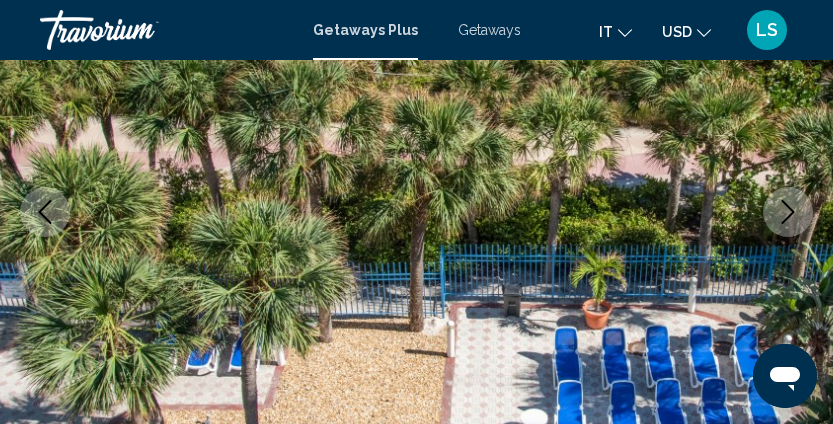 click 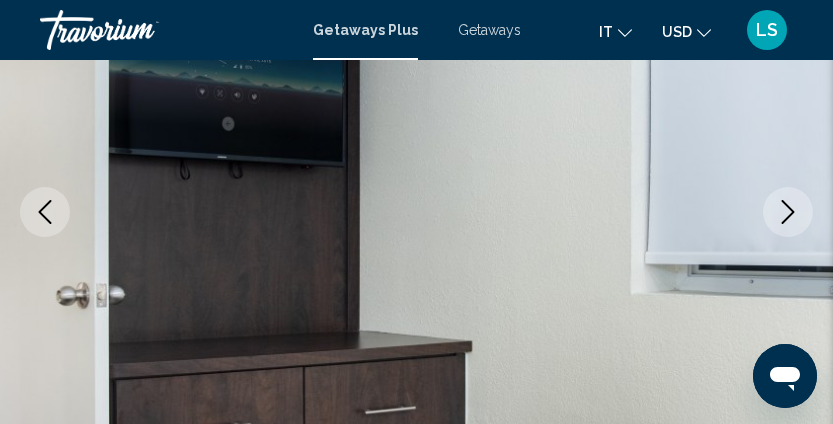 click 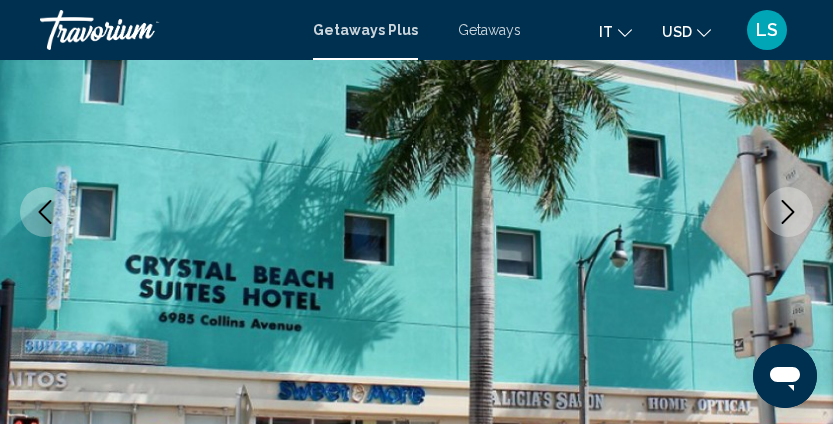 click 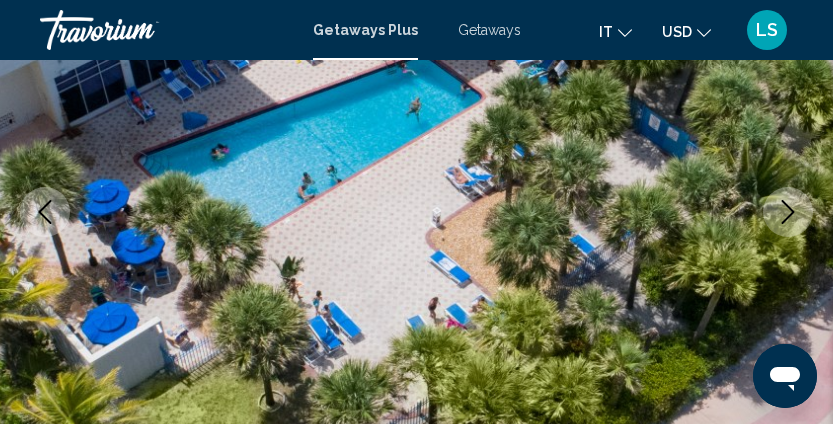 click 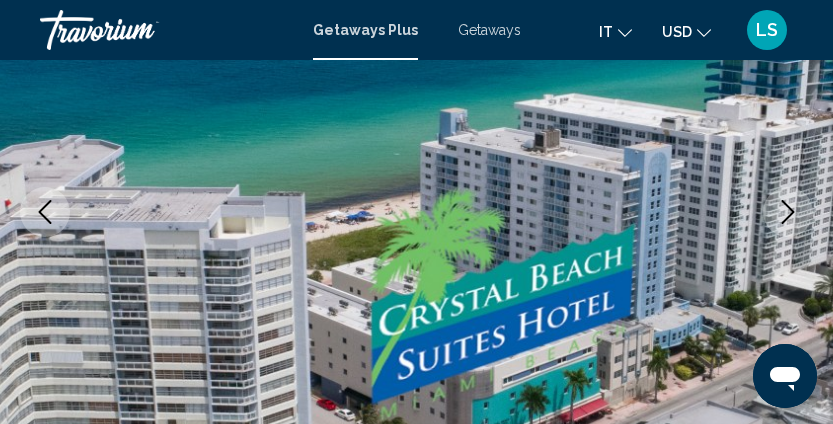 click 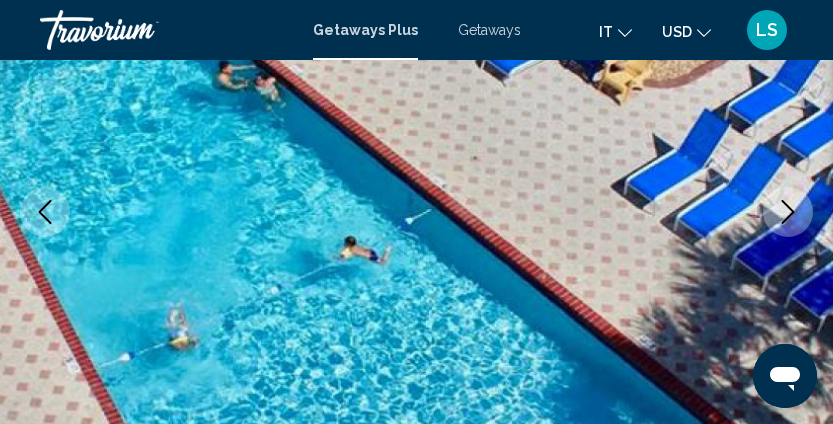 click 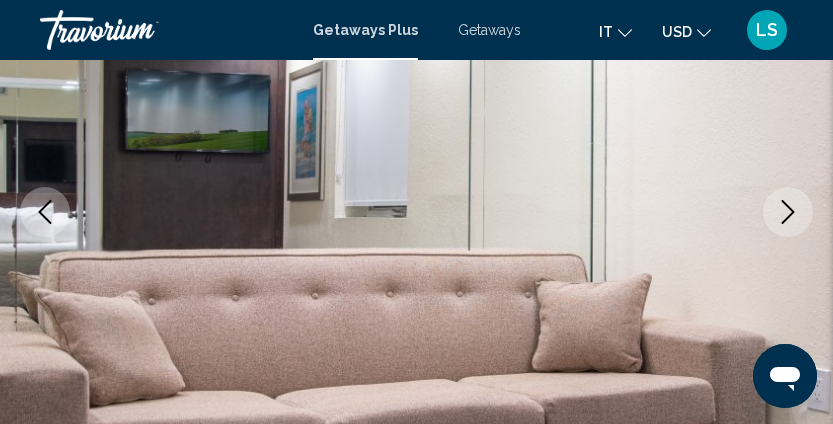 click 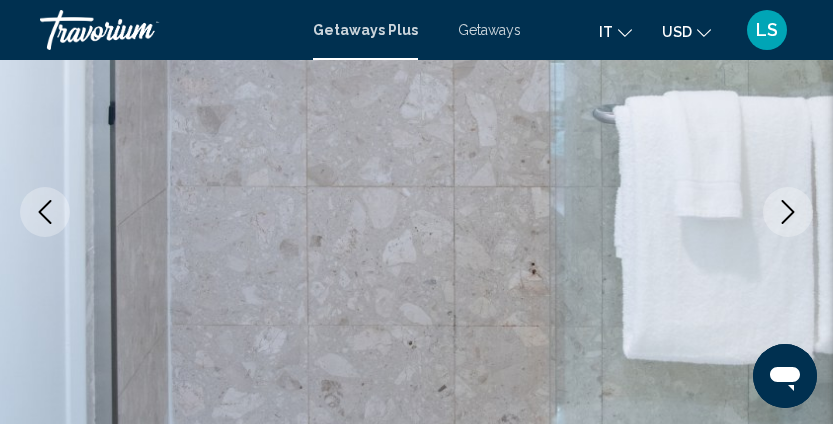 click 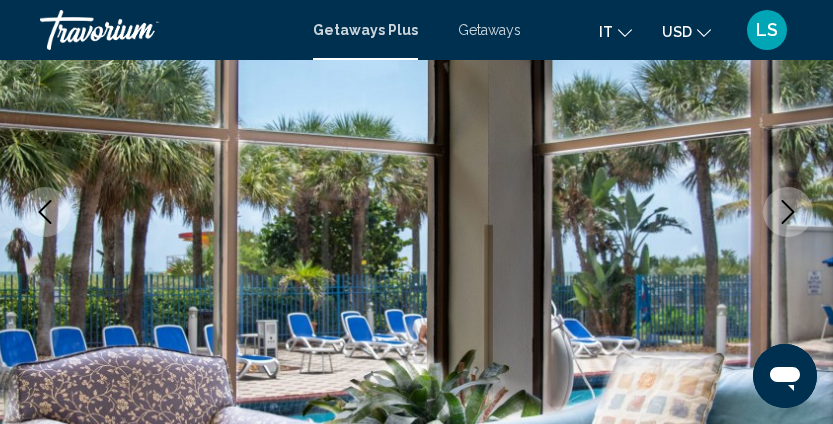 click 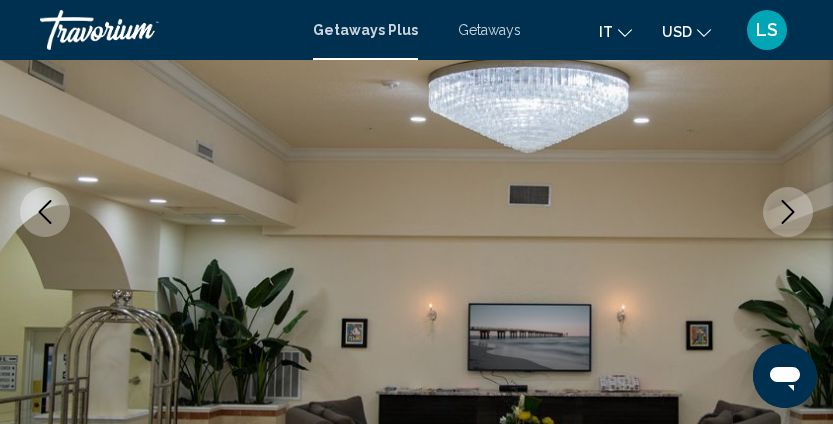 click 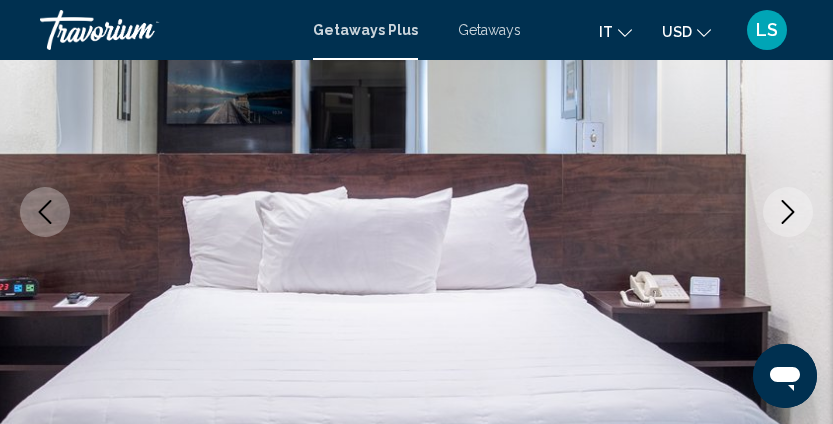 click 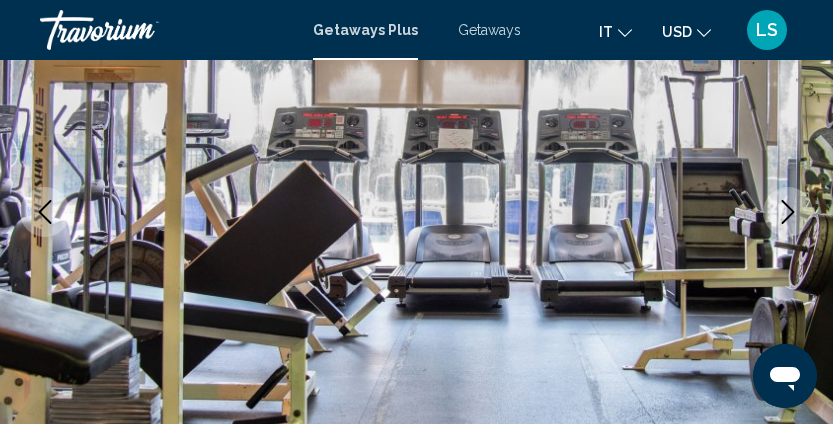 click 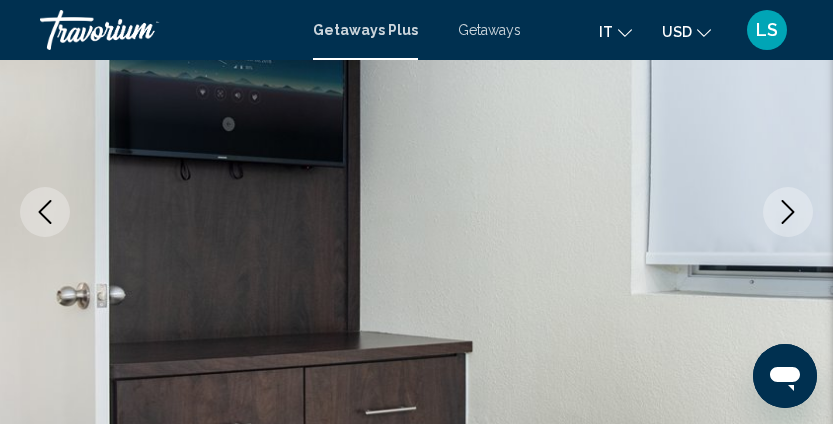 click 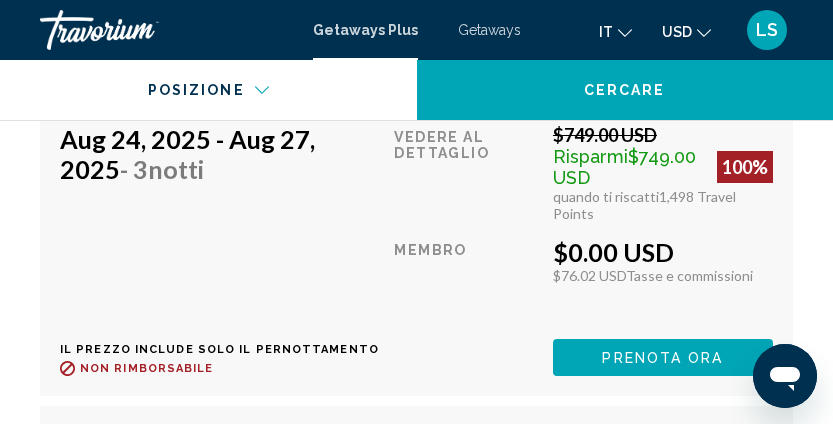 scroll, scrollTop: 3990, scrollLeft: 0, axis: vertical 